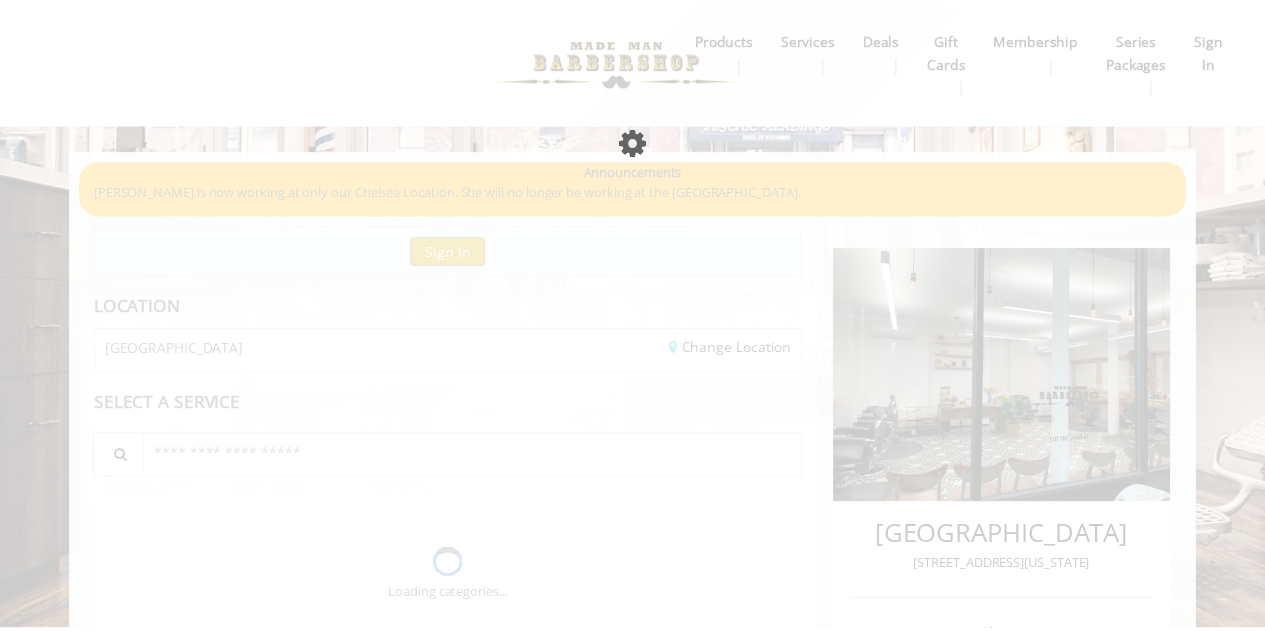 scroll, scrollTop: 0, scrollLeft: 0, axis: both 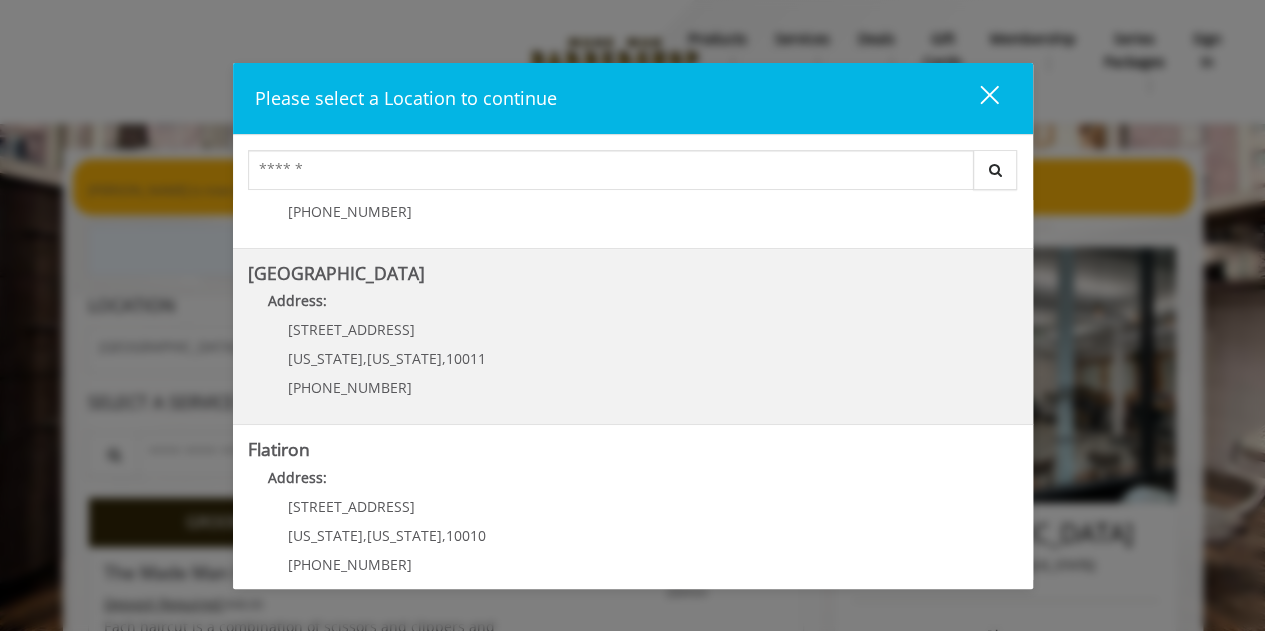 click on "," at bounding box center [365, 358] 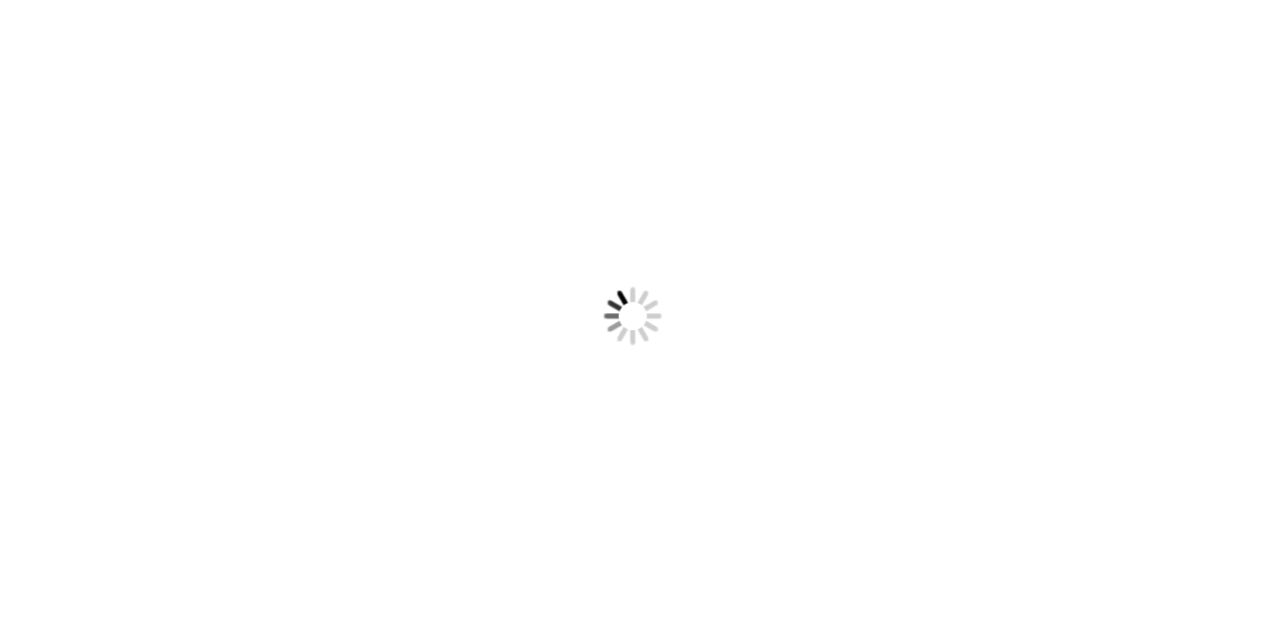 scroll, scrollTop: 0, scrollLeft: 0, axis: both 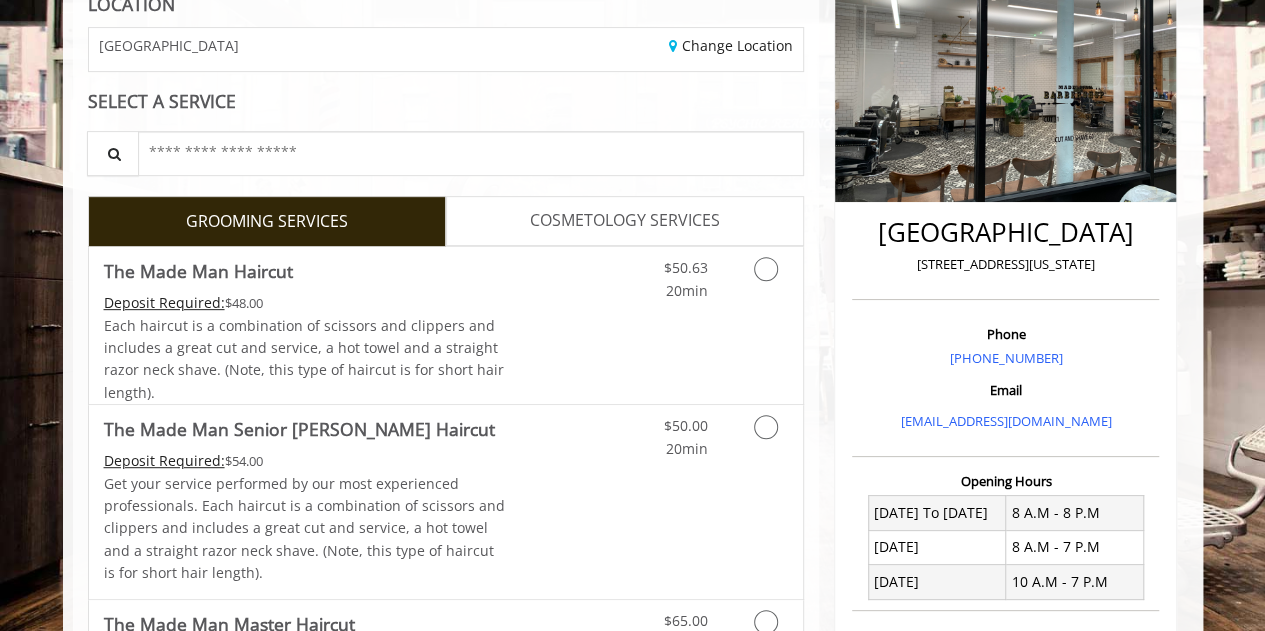 click on "COSMETOLOGY SERVICES" at bounding box center (625, 221) 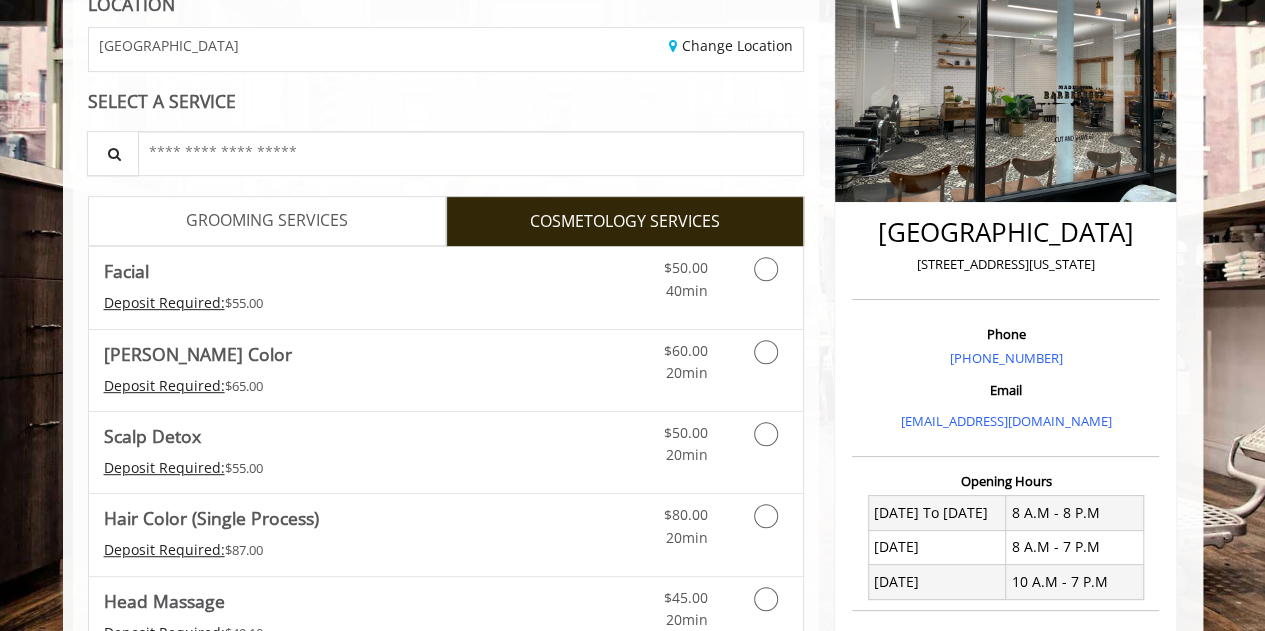 scroll, scrollTop: 135, scrollLeft: 0, axis: vertical 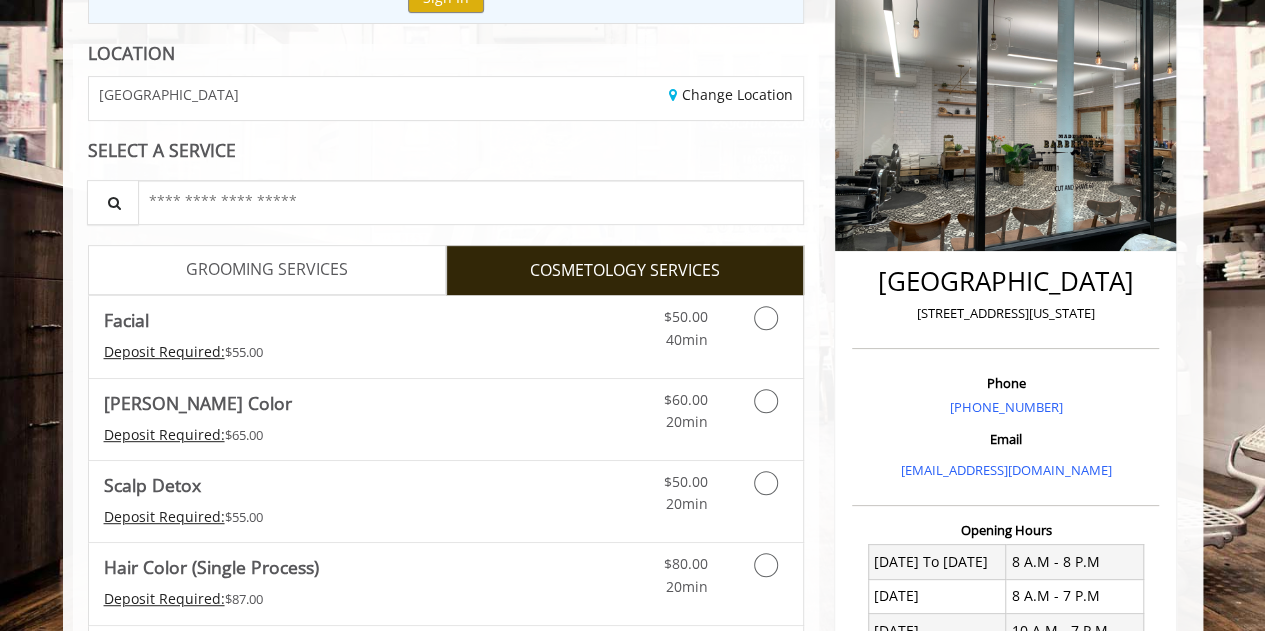 click on "GROOMING SERVICES" at bounding box center (267, 270) 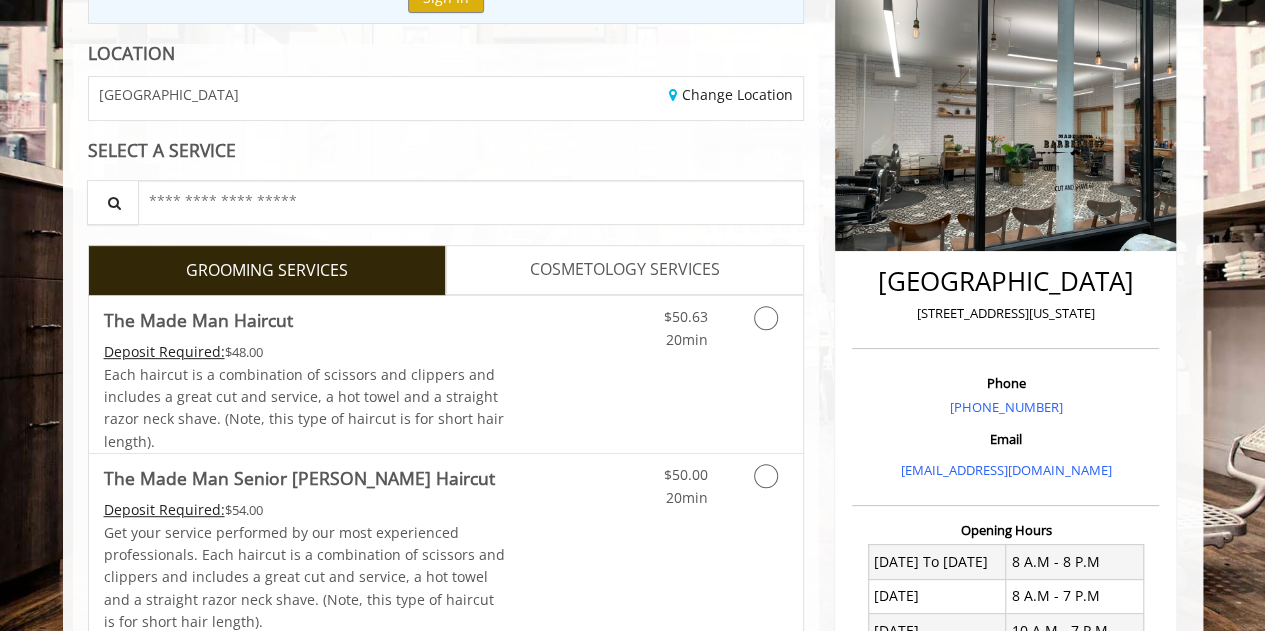 scroll, scrollTop: 135, scrollLeft: 0, axis: vertical 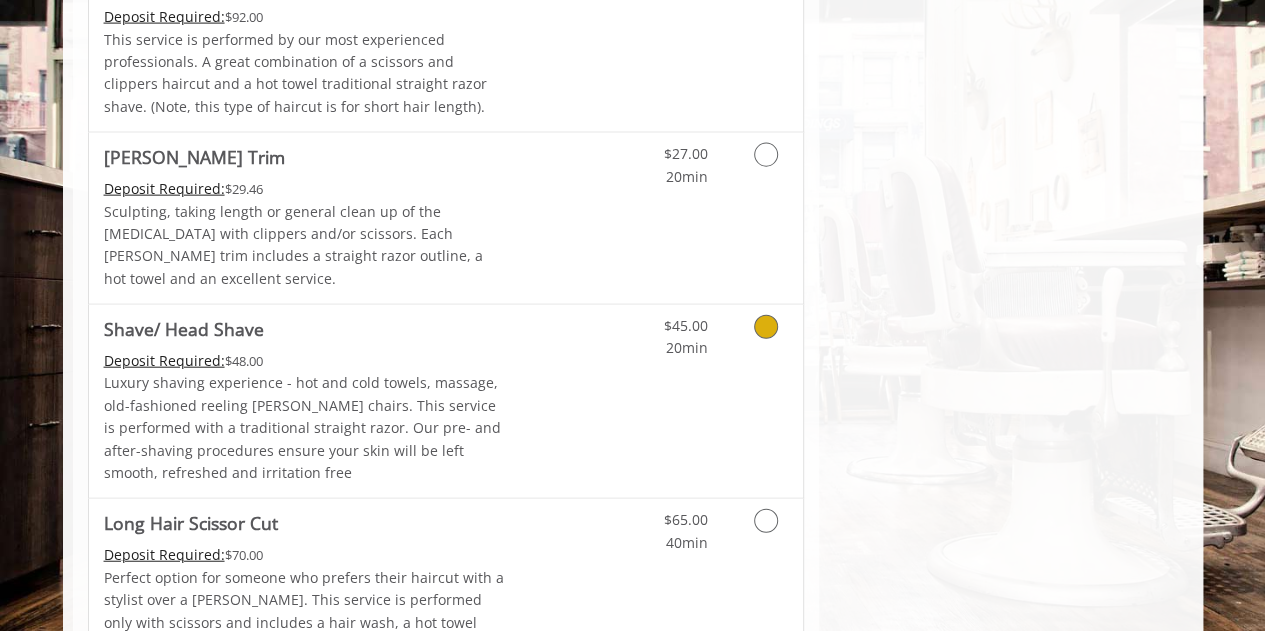 click at bounding box center [766, 327] 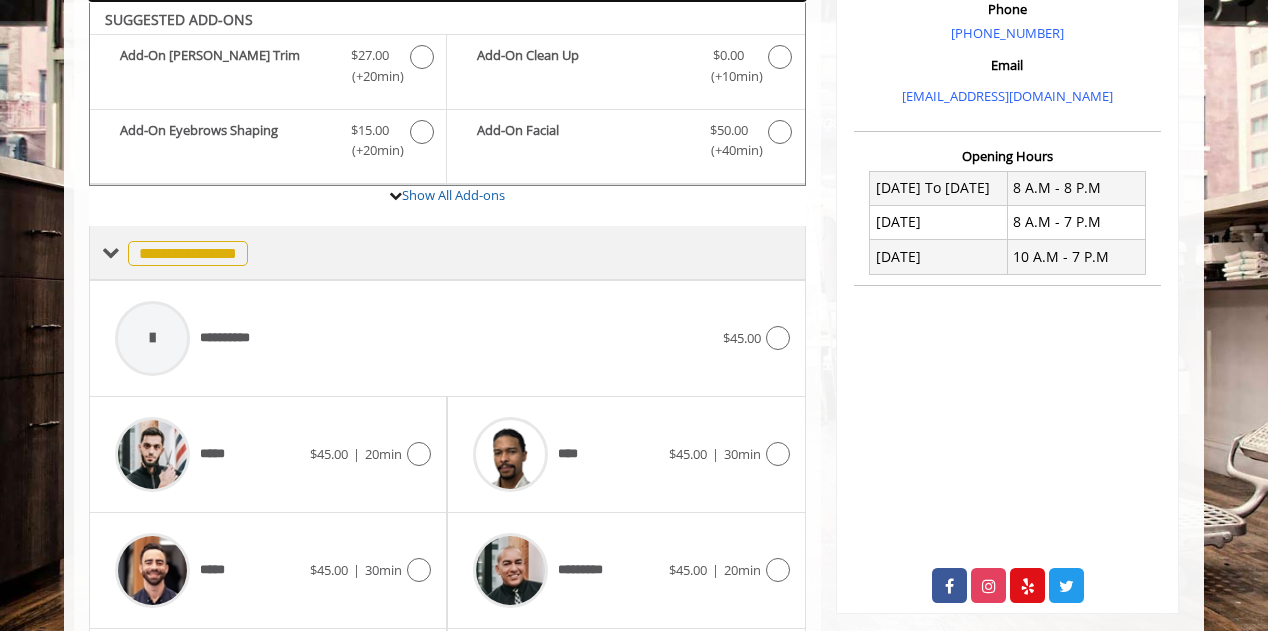 scroll, scrollTop: 624, scrollLeft: 0, axis: vertical 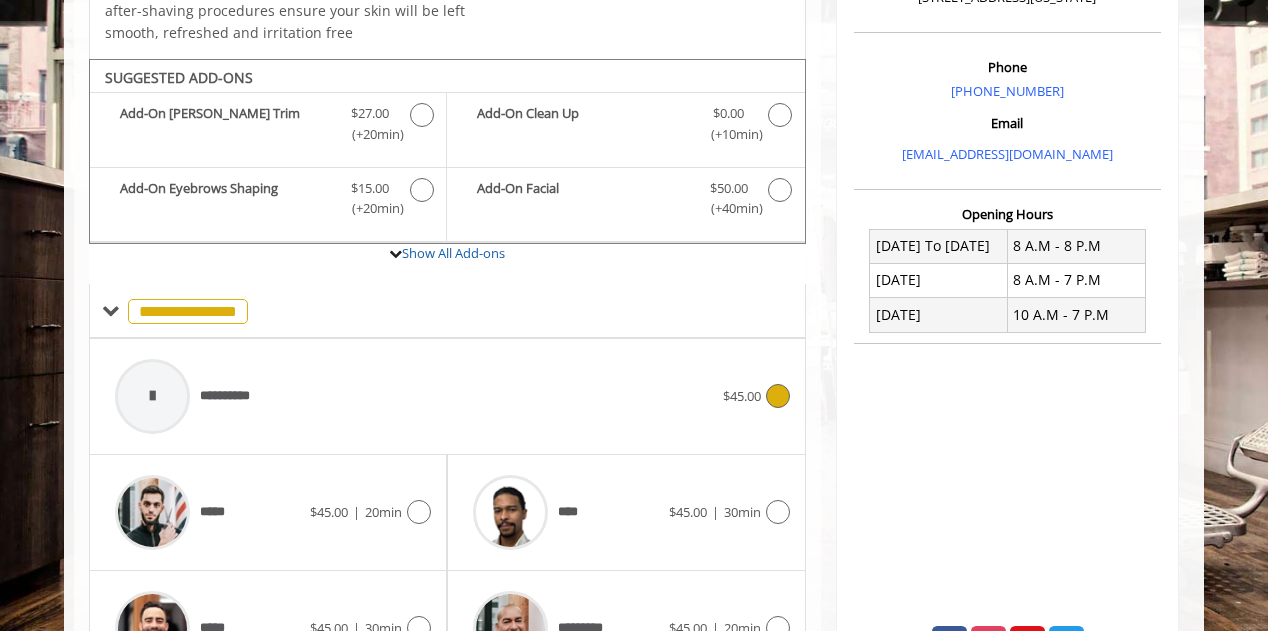 click at bounding box center [778, 396] 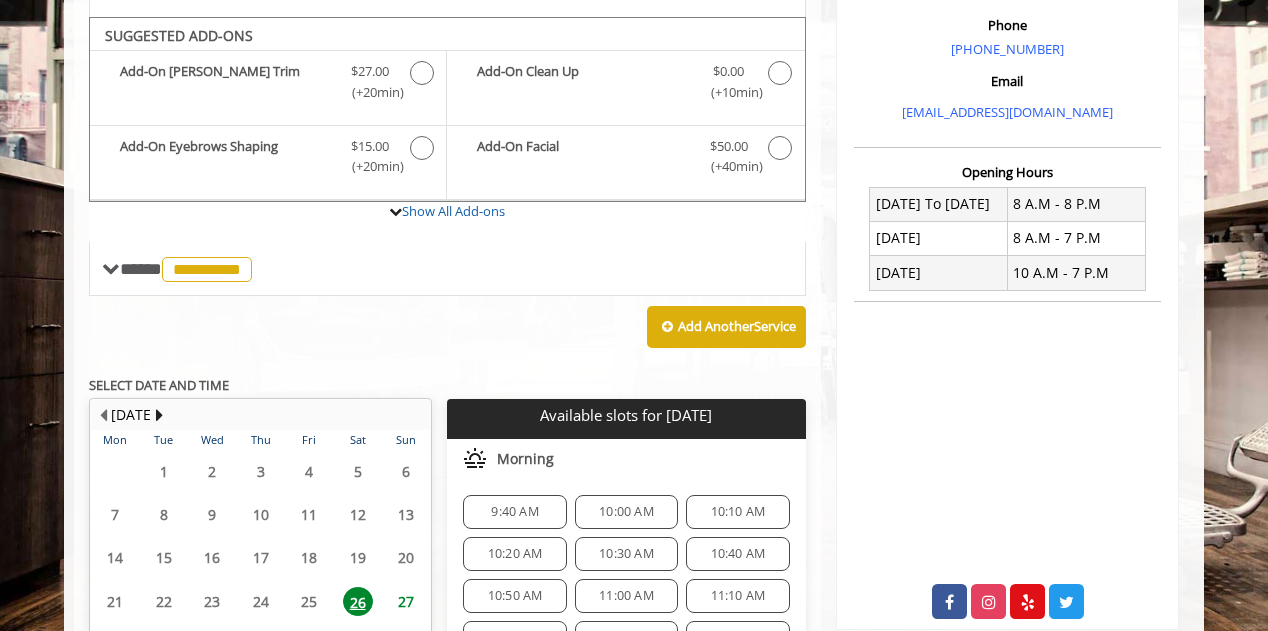 scroll, scrollTop: 625, scrollLeft: 0, axis: vertical 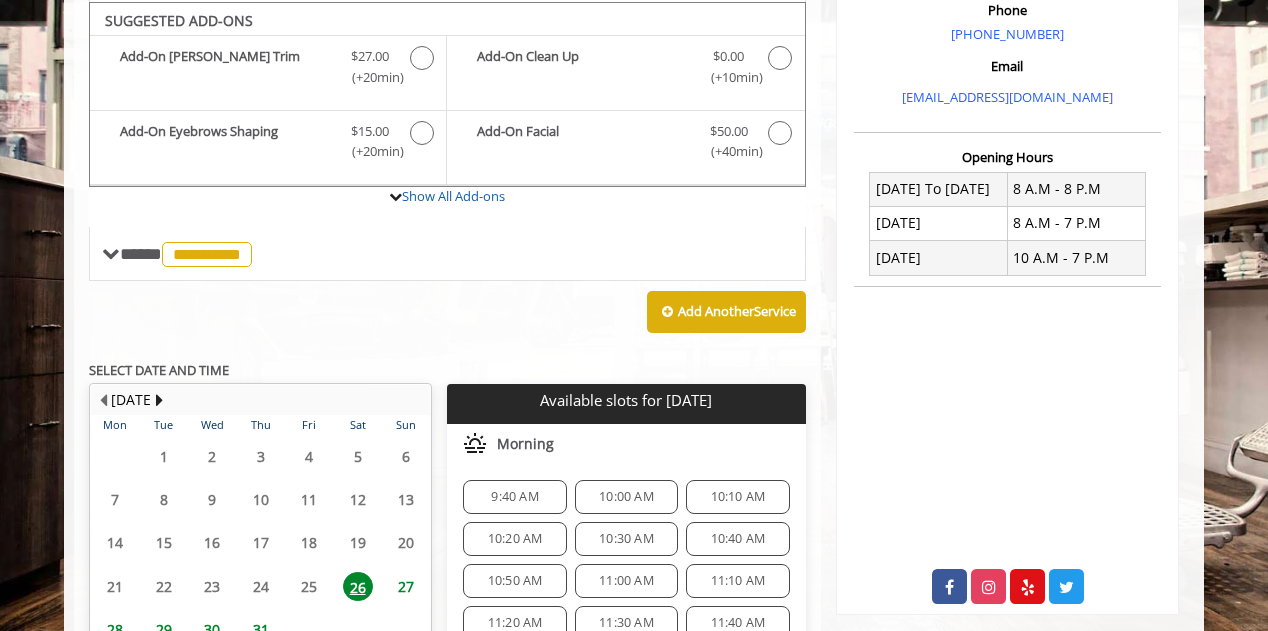 click on "10:00 AM" 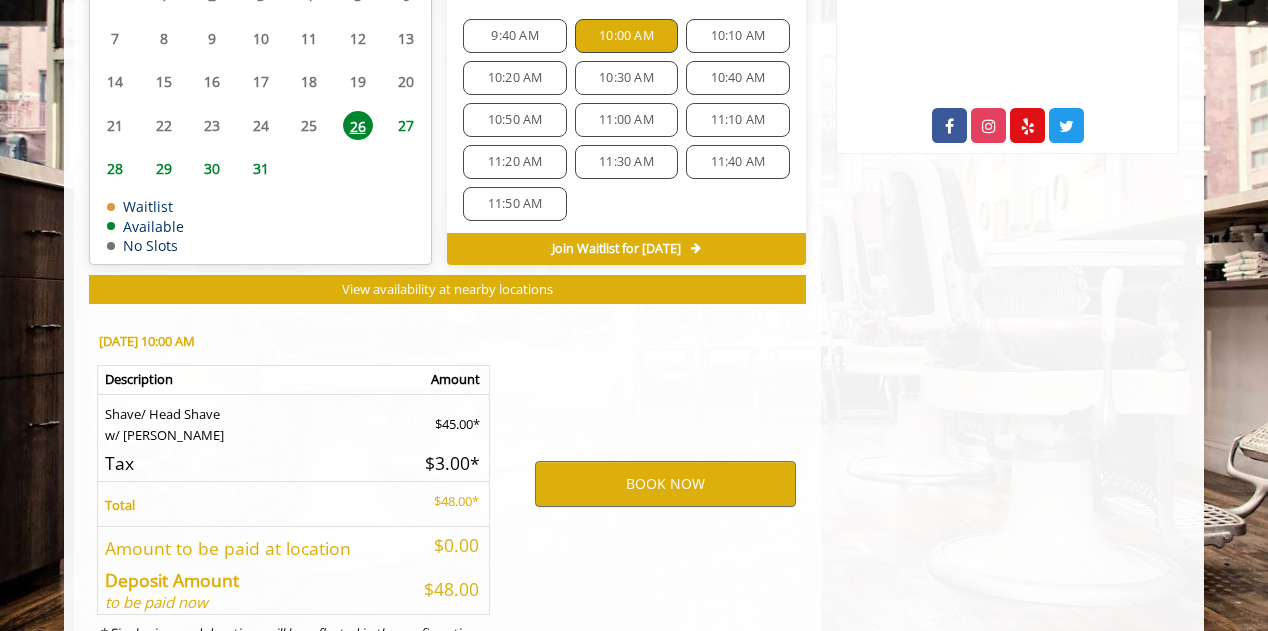 scroll, scrollTop: 1172, scrollLeft: 0, axis: vertical 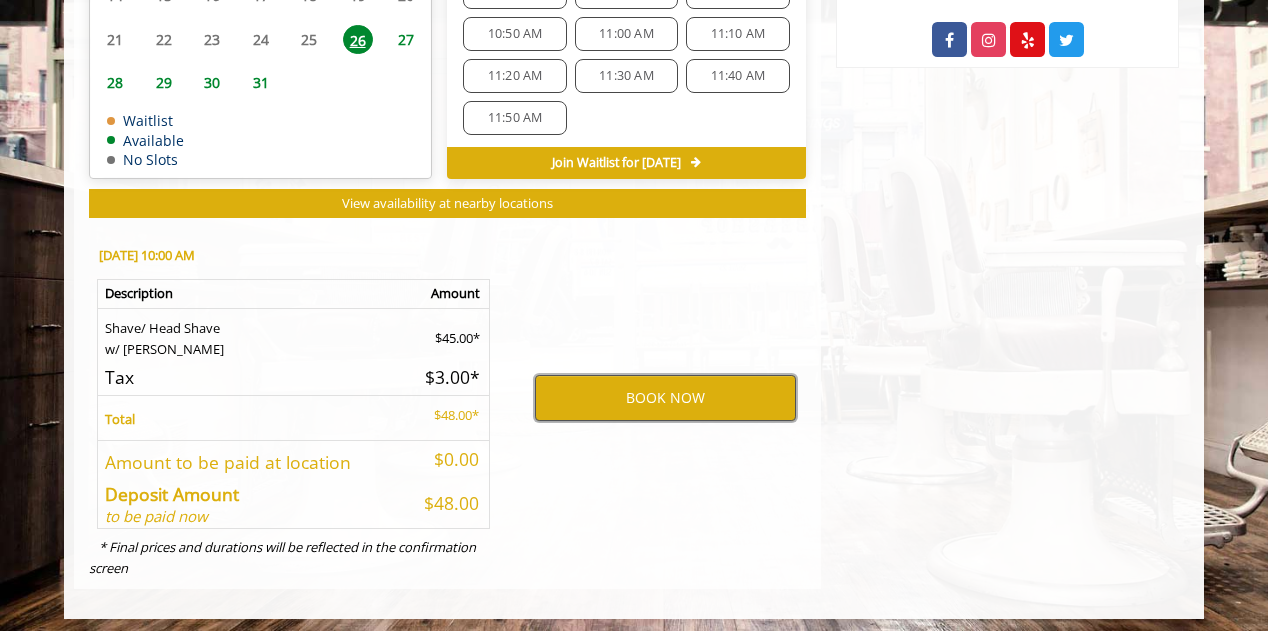 click on "BOOK NOW" at bounding box center (665, 398) 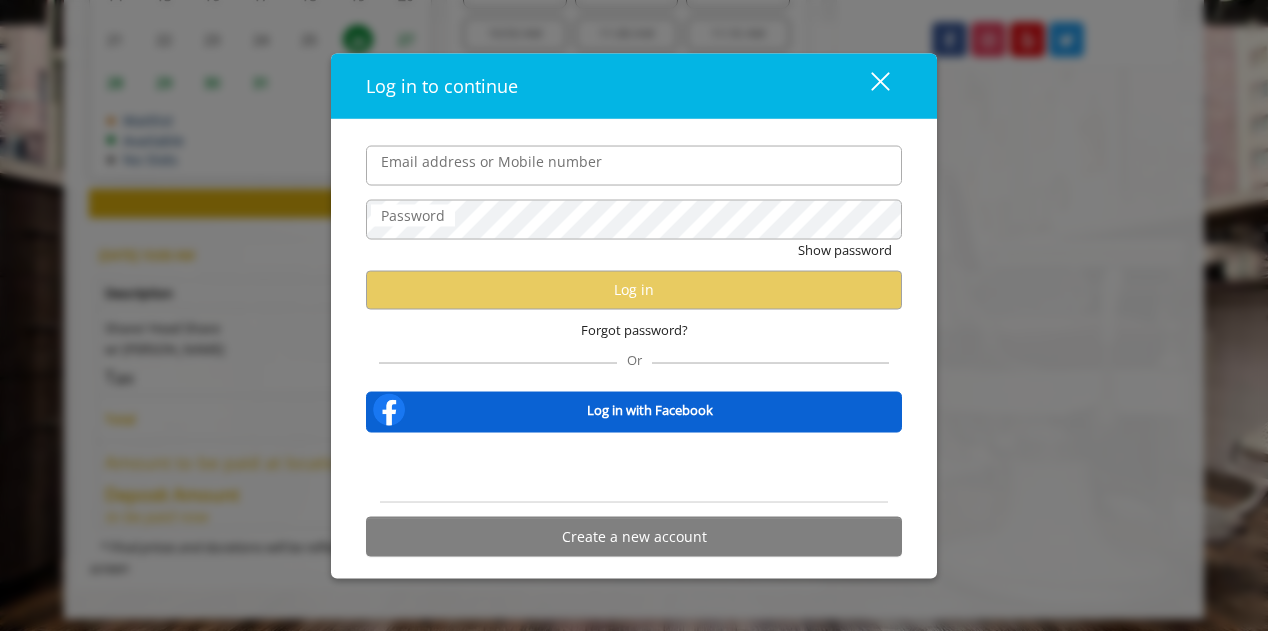click on "Email address or Mobile number" at bounding box center [634, 165] 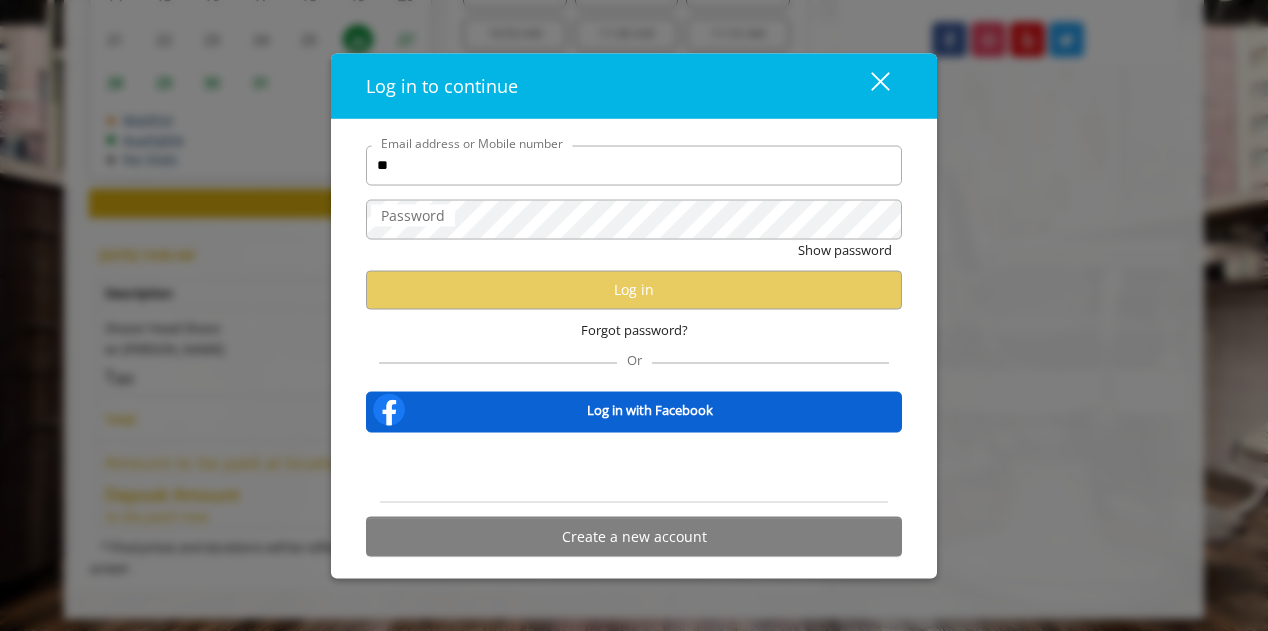 type on "**********" 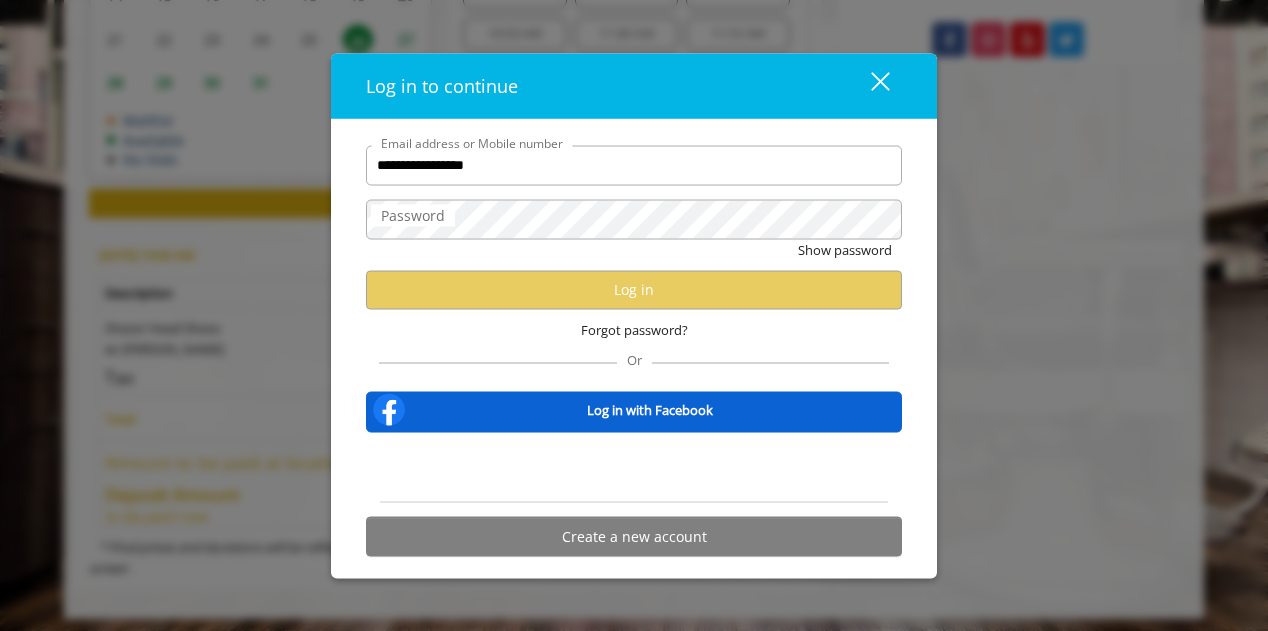 scroll, scrollTop: 0, scrollLeft: 0, axis: both 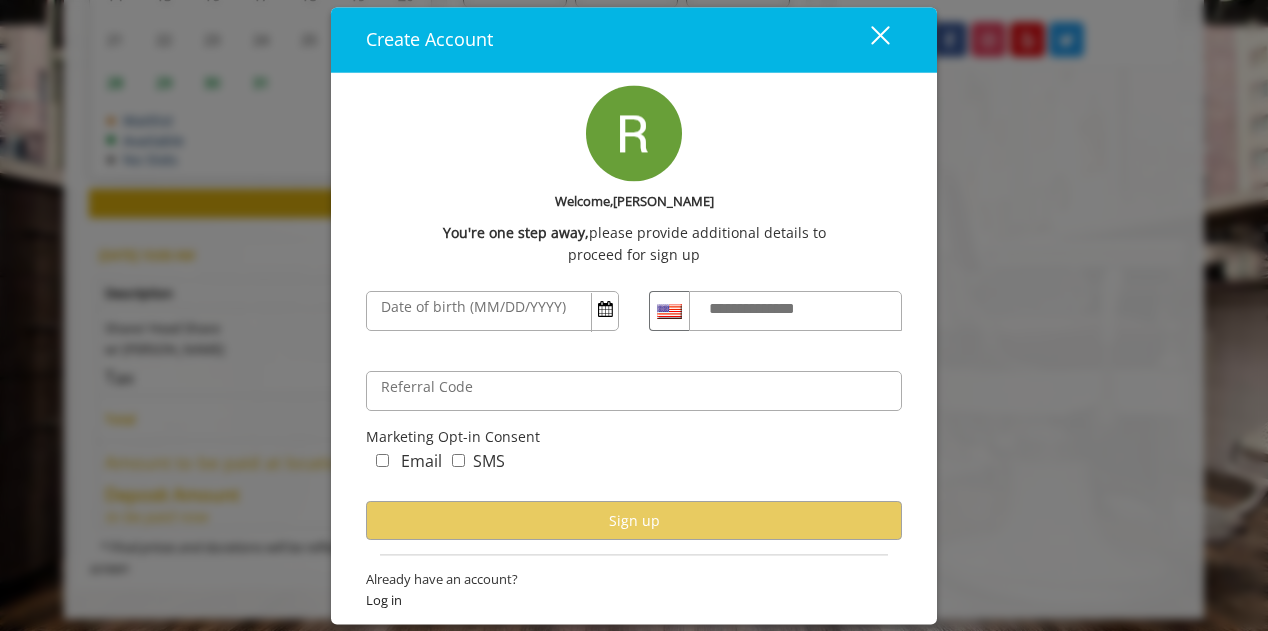 click on "Date of birth (MM/DD/YYYY)" at bounding box center (473, 308) 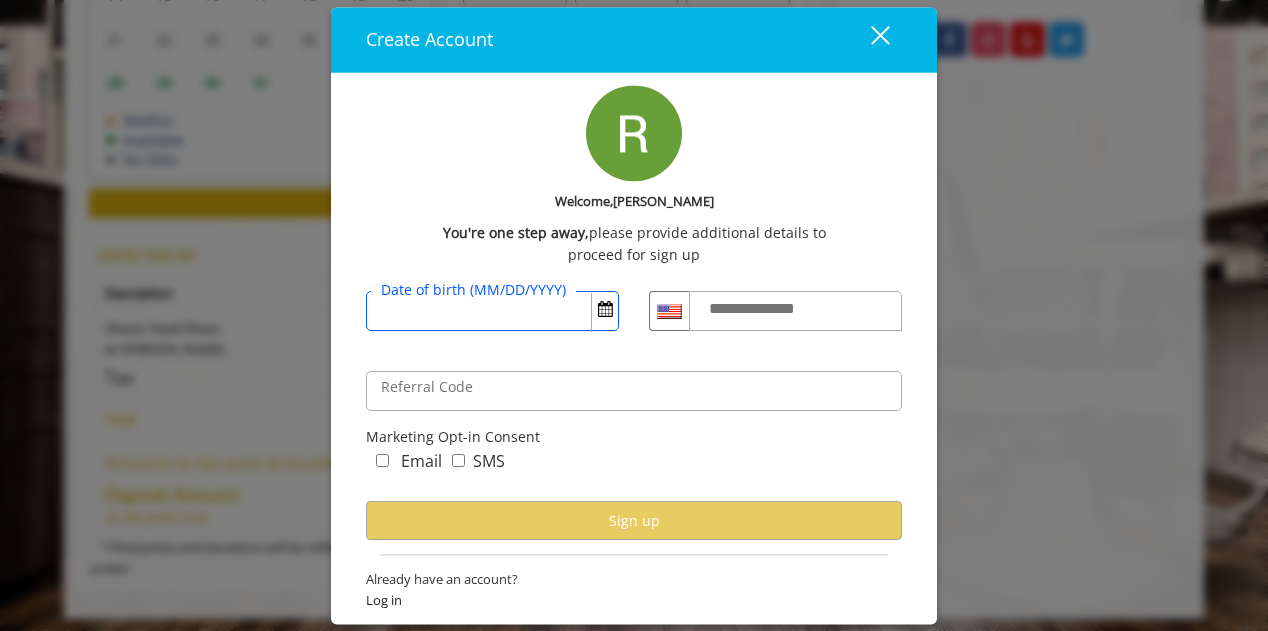 click on "Date of birth (MM/DD/YYYY)" at bounding box center [492, 312] 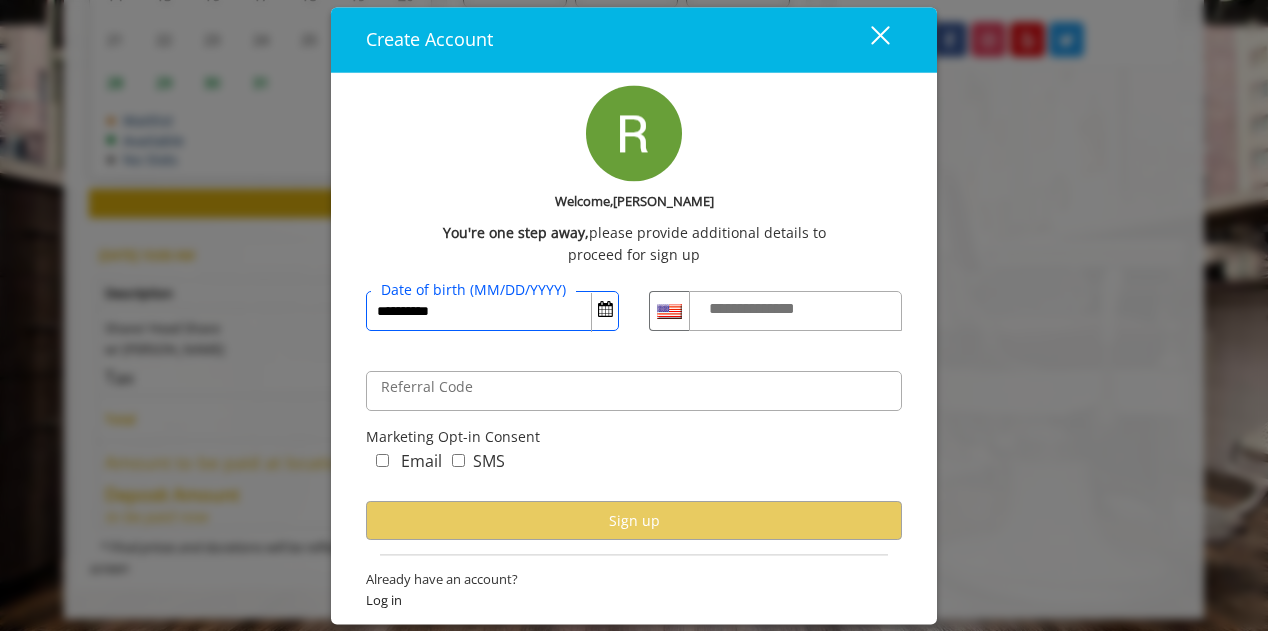 type on "**********" 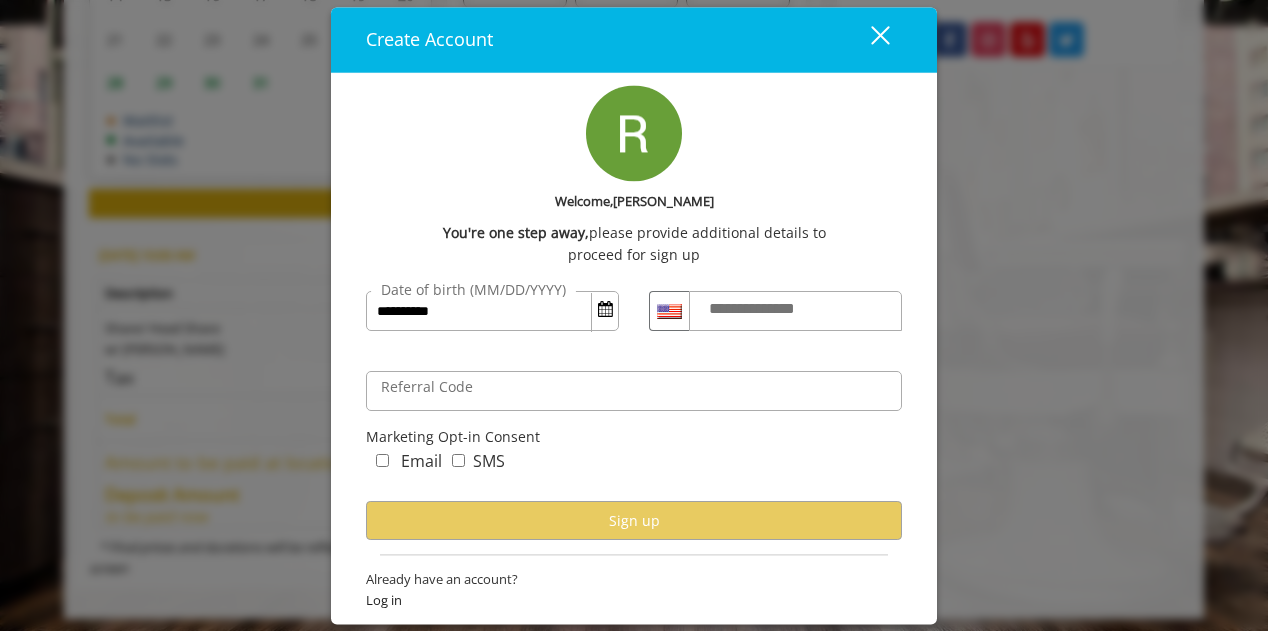 click on "**********" at bounding box center [771, 310] 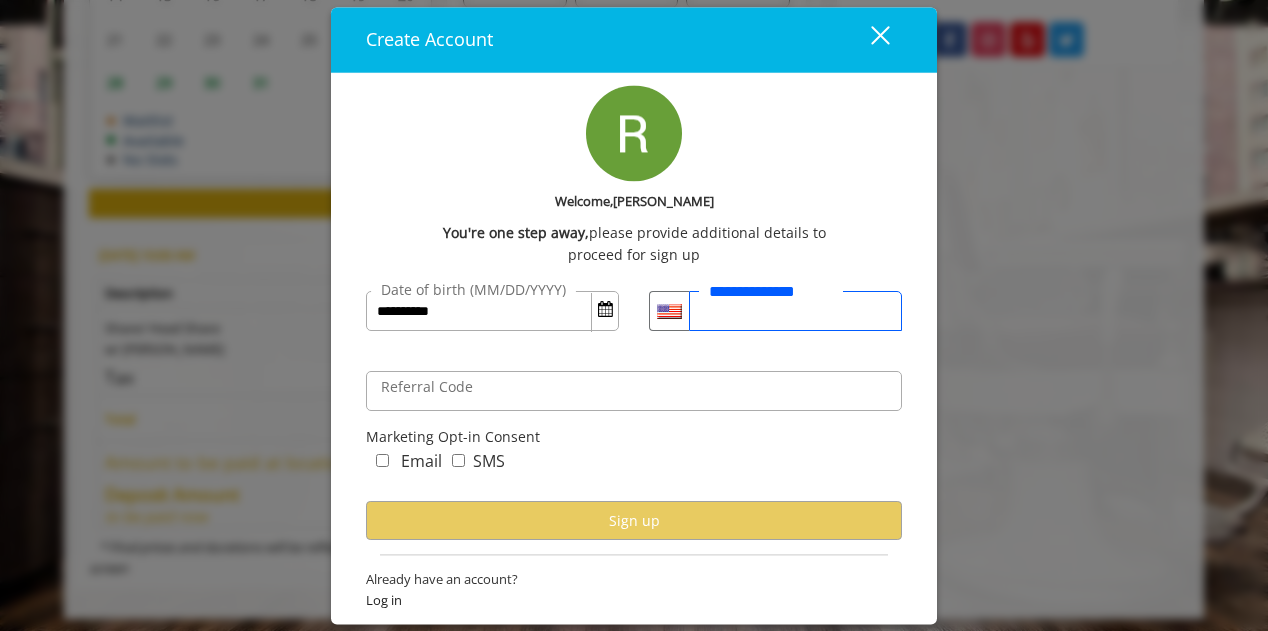 click on "**********" at bounding box center [795, 312] 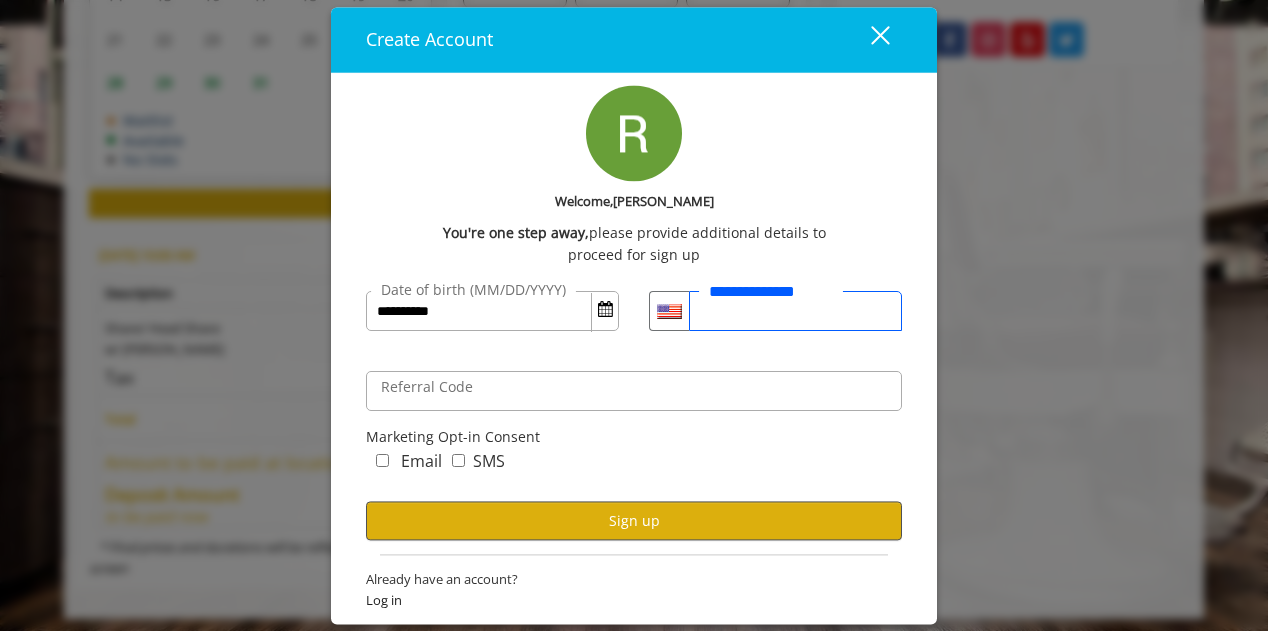 type on "**********" 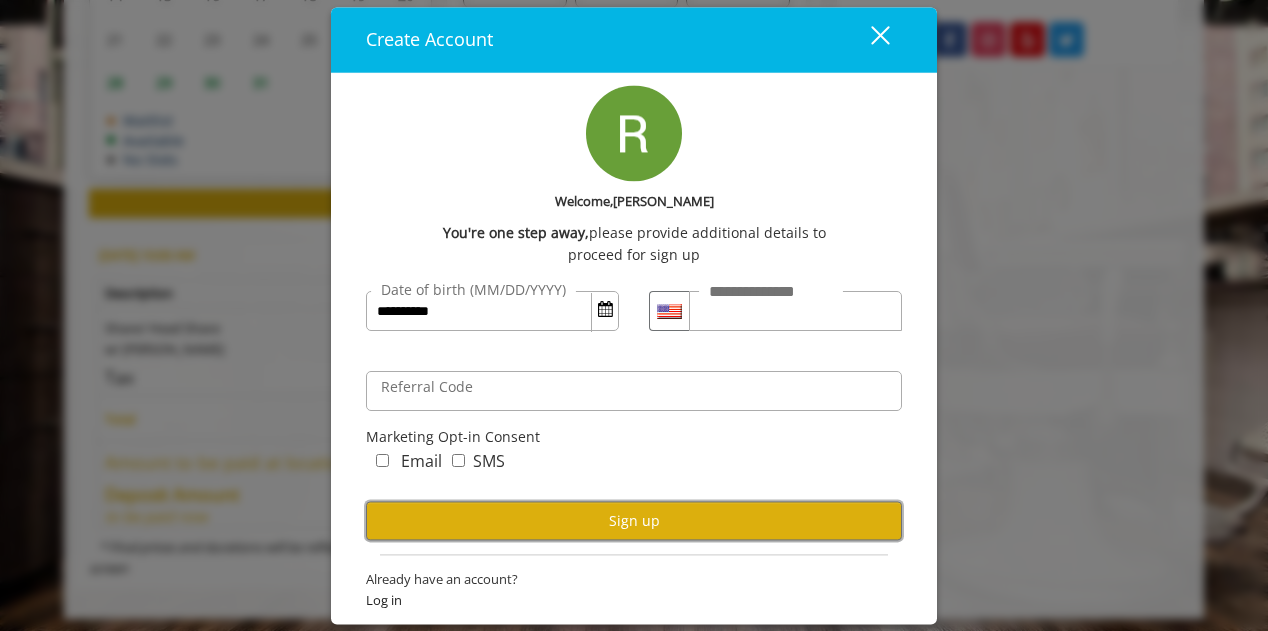 drag, startPoint x: 573, startPoint y: 521, endPoint x: 584, endPoint y: 442, distance: 79.762146 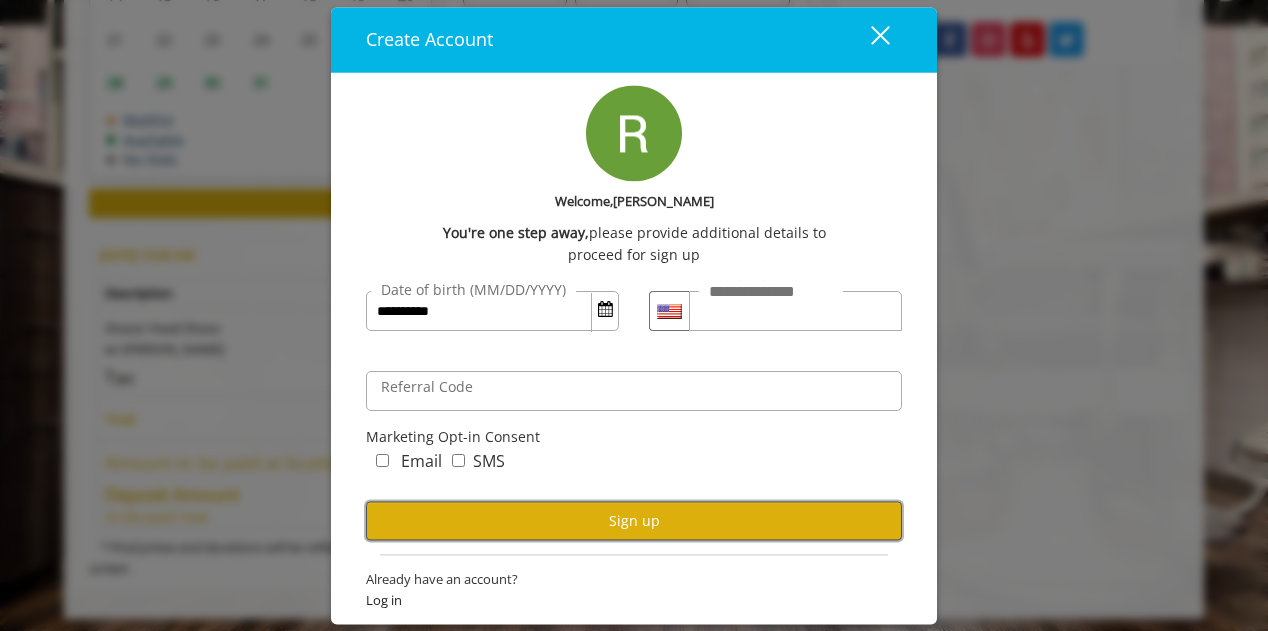 click on "Sign up" at bounding box center (634, 521) 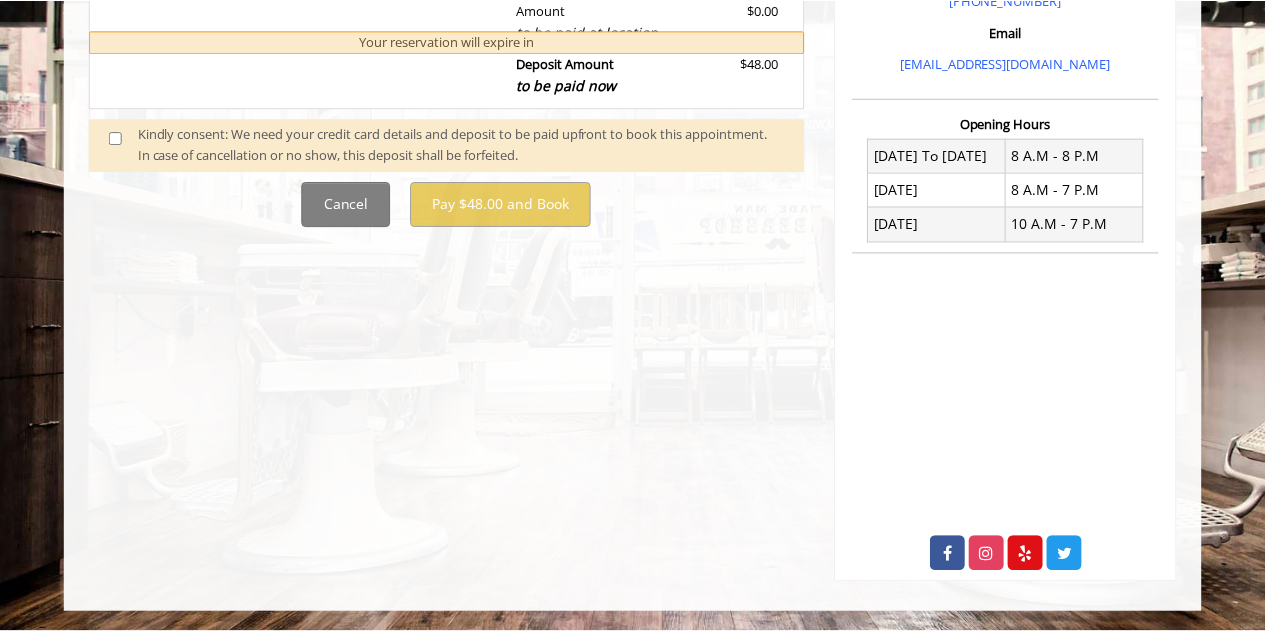 scroll, scrollTop: 0, scrollLeft: 0, axis: both 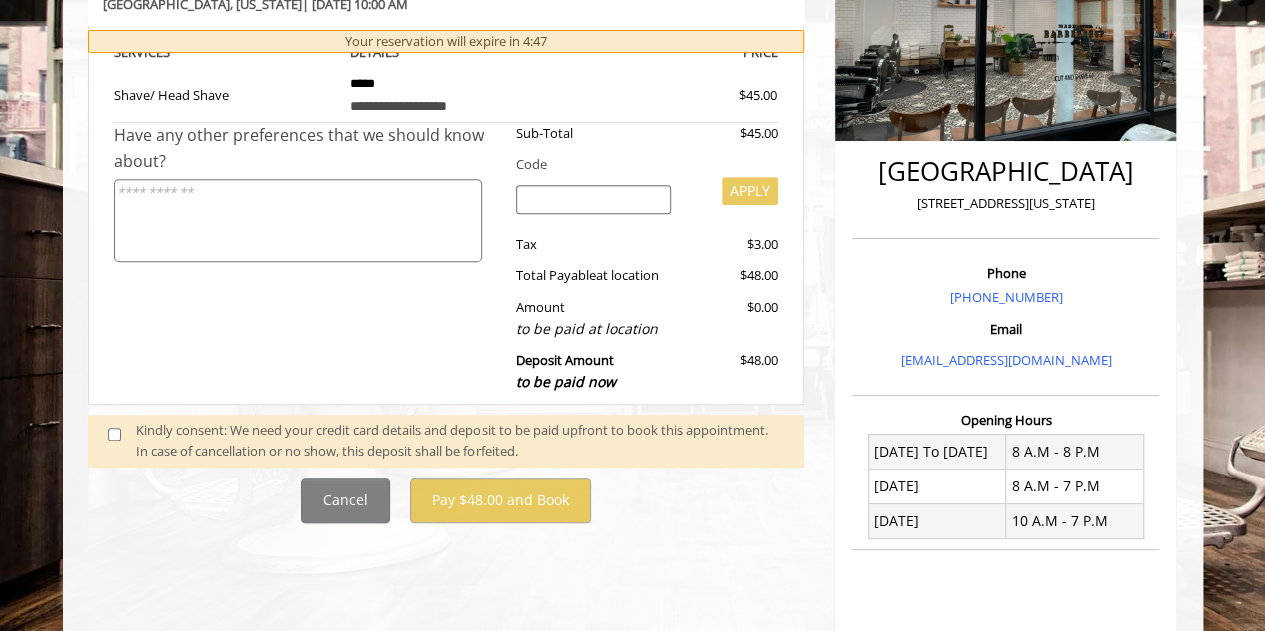 click at bounding box center (298, 220) 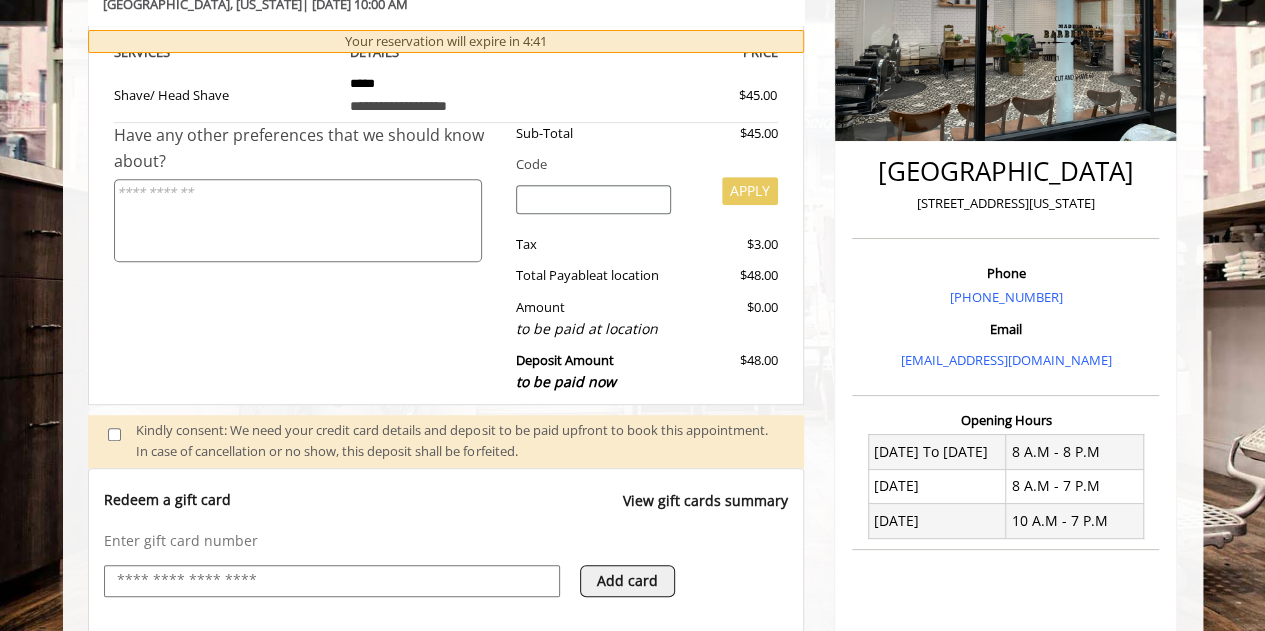 click at bounding box center [332, 581] 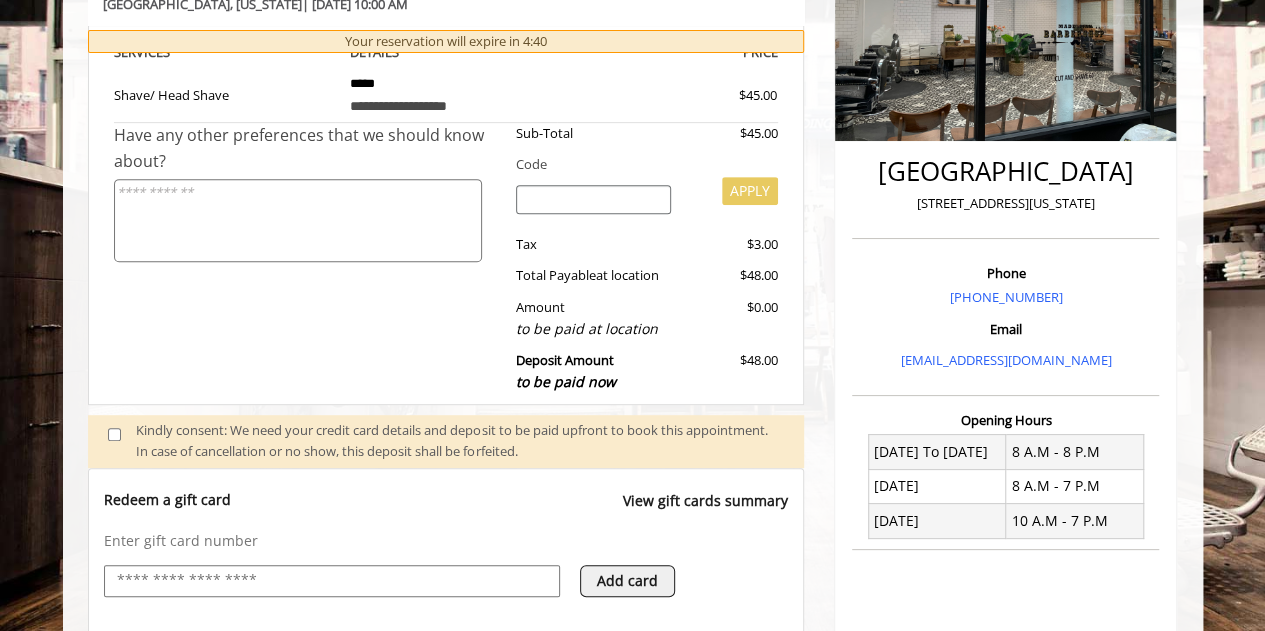 scroll, scrollTop: 0, scrollLeft: 0, axis: both 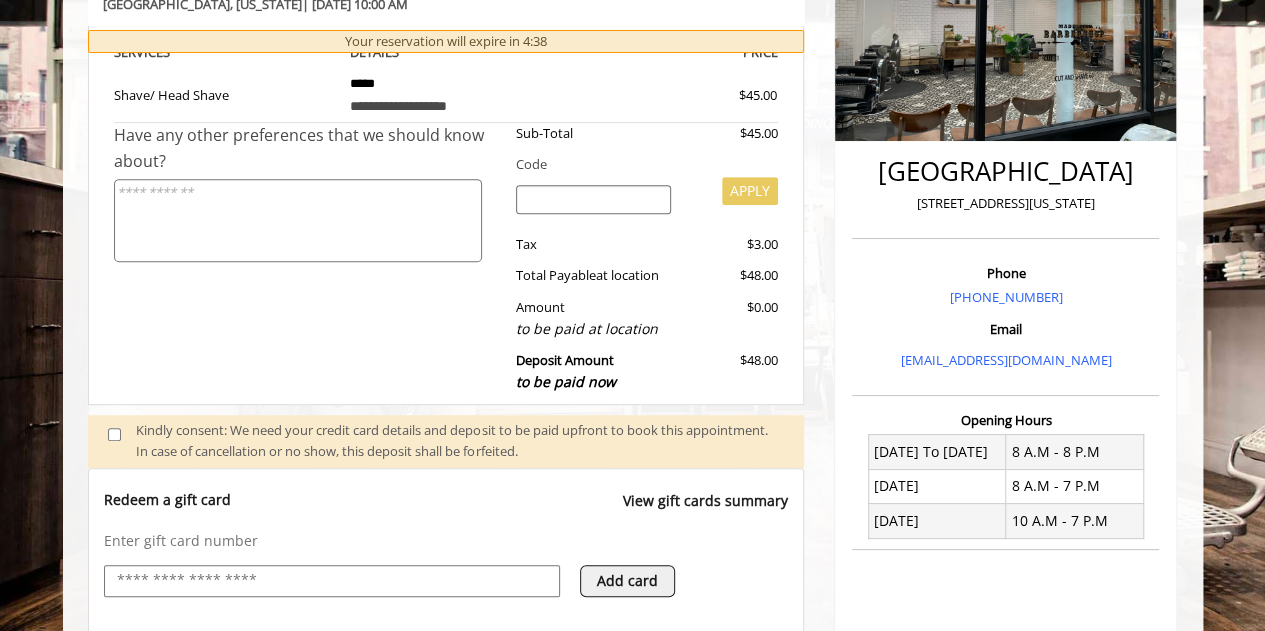 type on "**********" 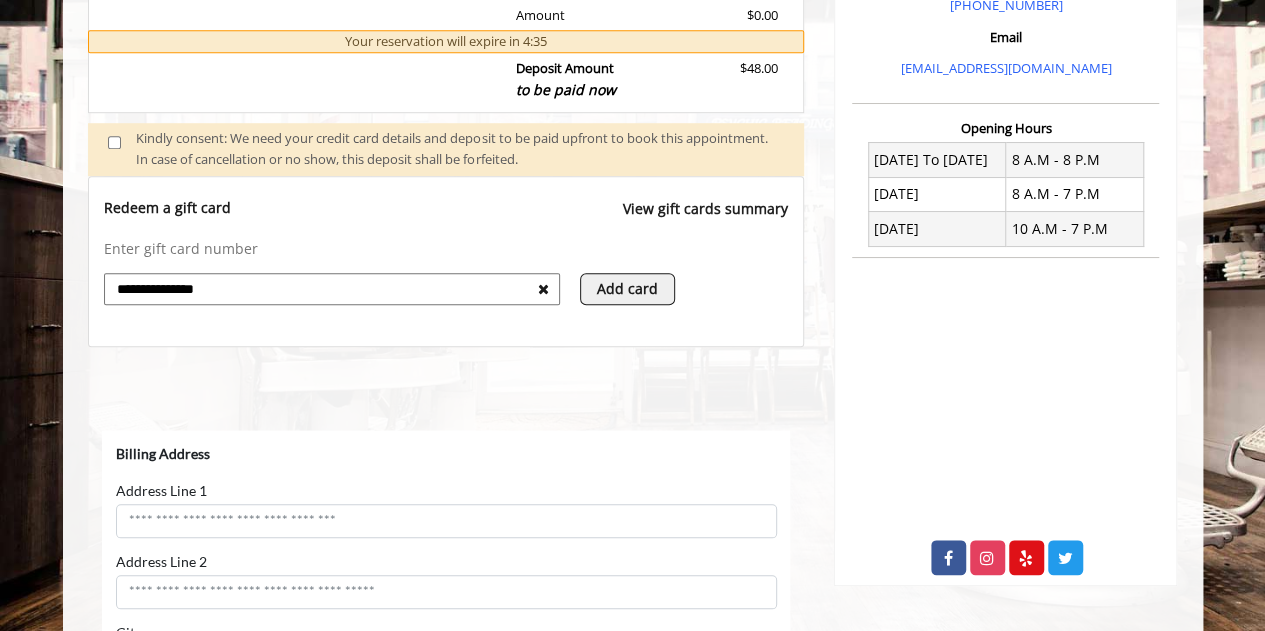 scroll, scrollTop: 658, scrollLeft: 0, axis: vertical 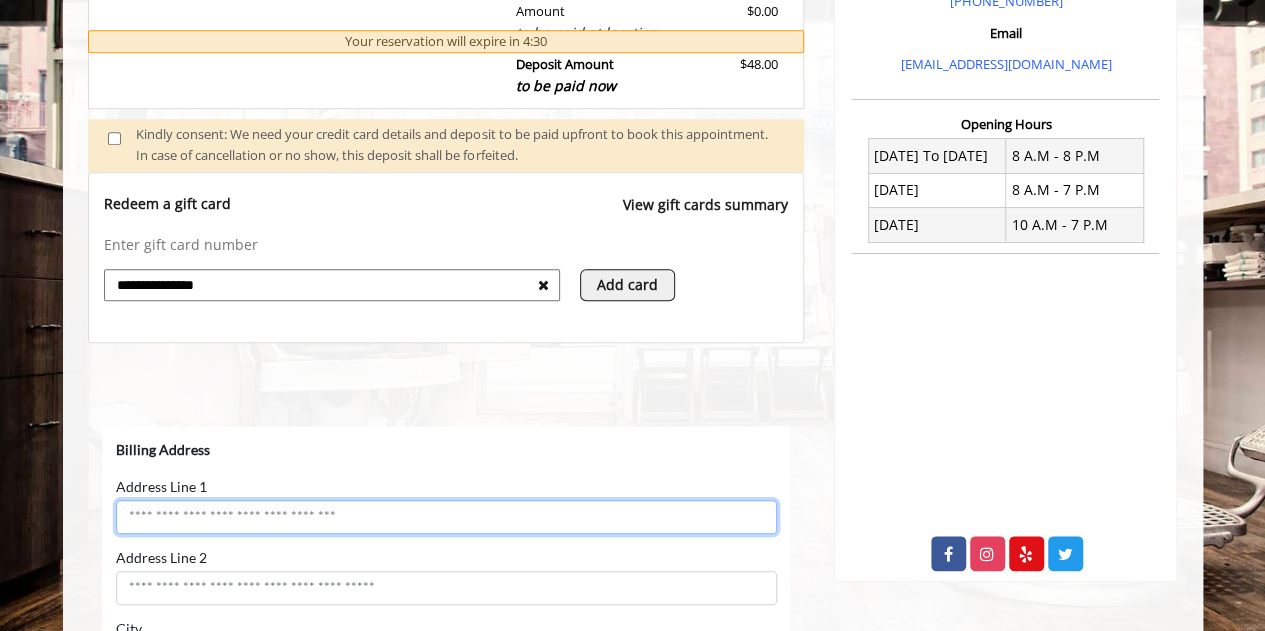 click on "Address Line 1" at bounding box center [445, 517] 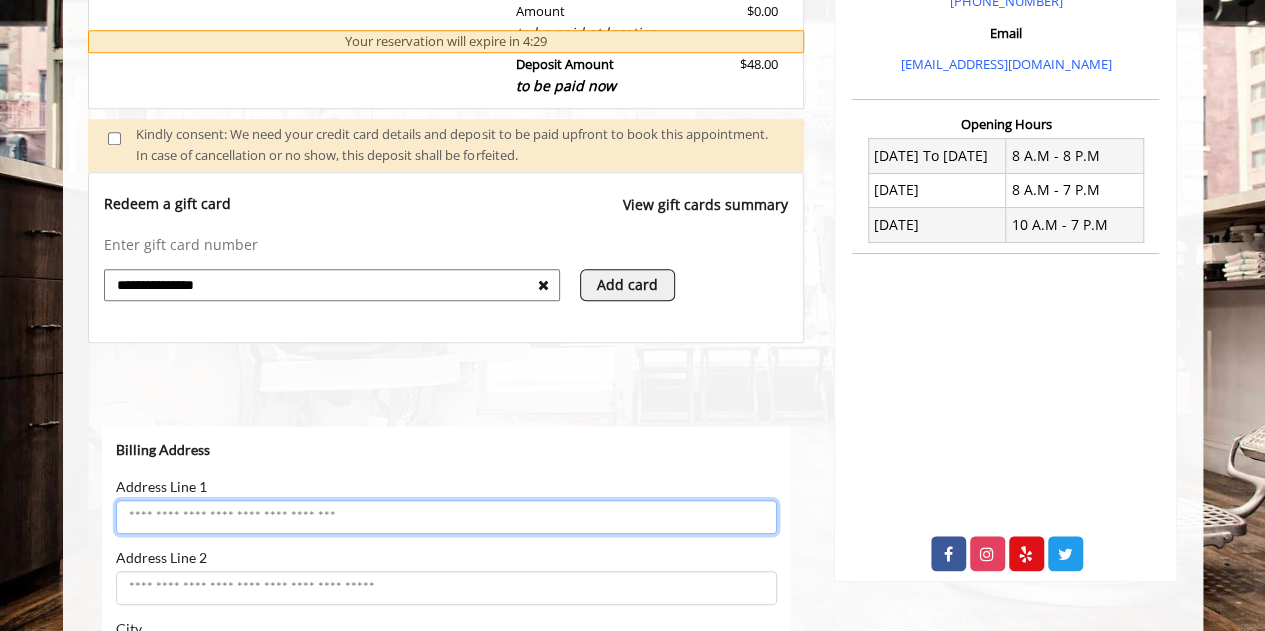 click on "Address Line 1" at bounding box center [445, 517] 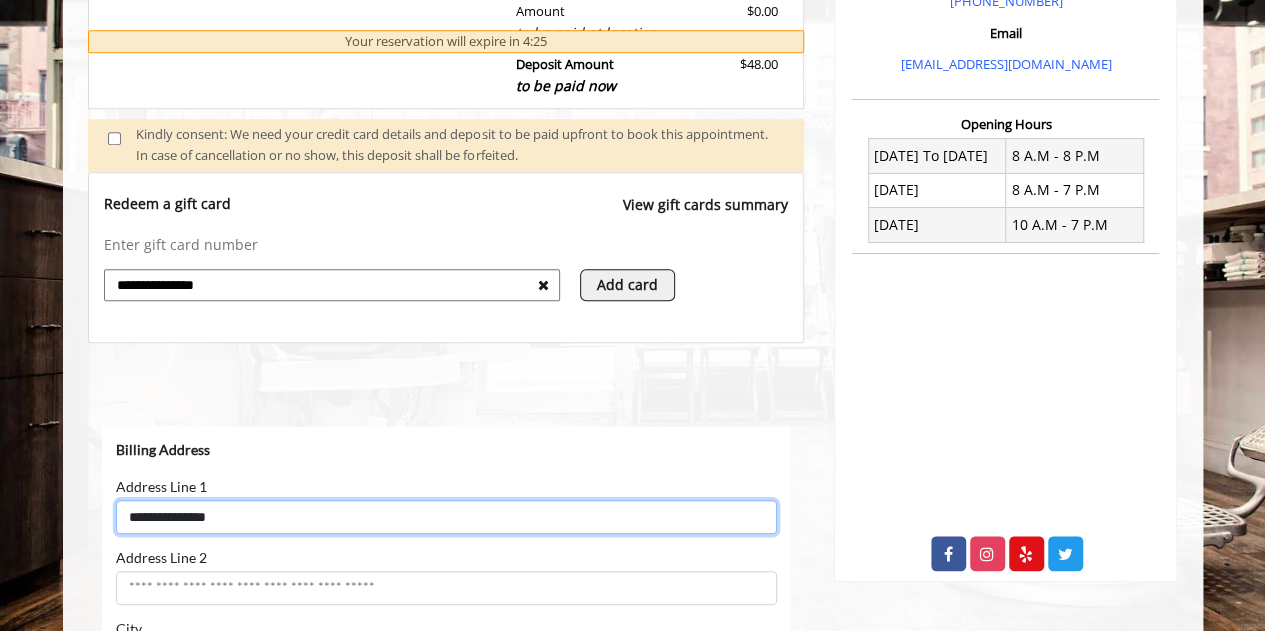 type on "**********" 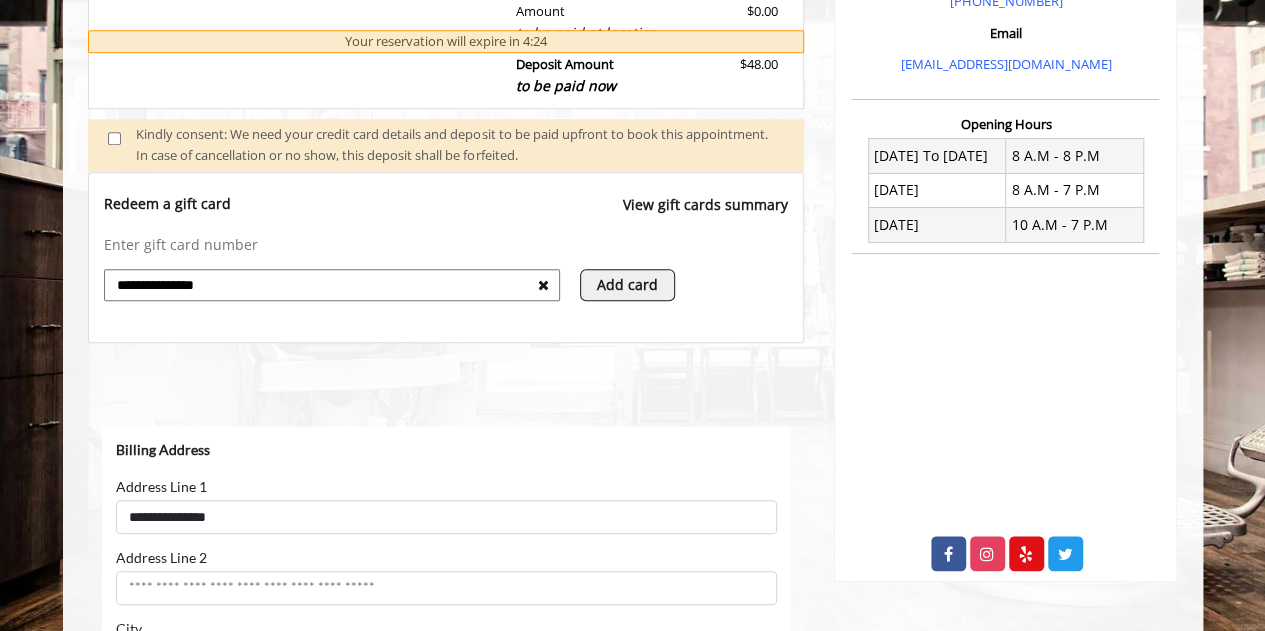 scroll, scrollTop: 998, scrollLeft: 0, axis: vertical 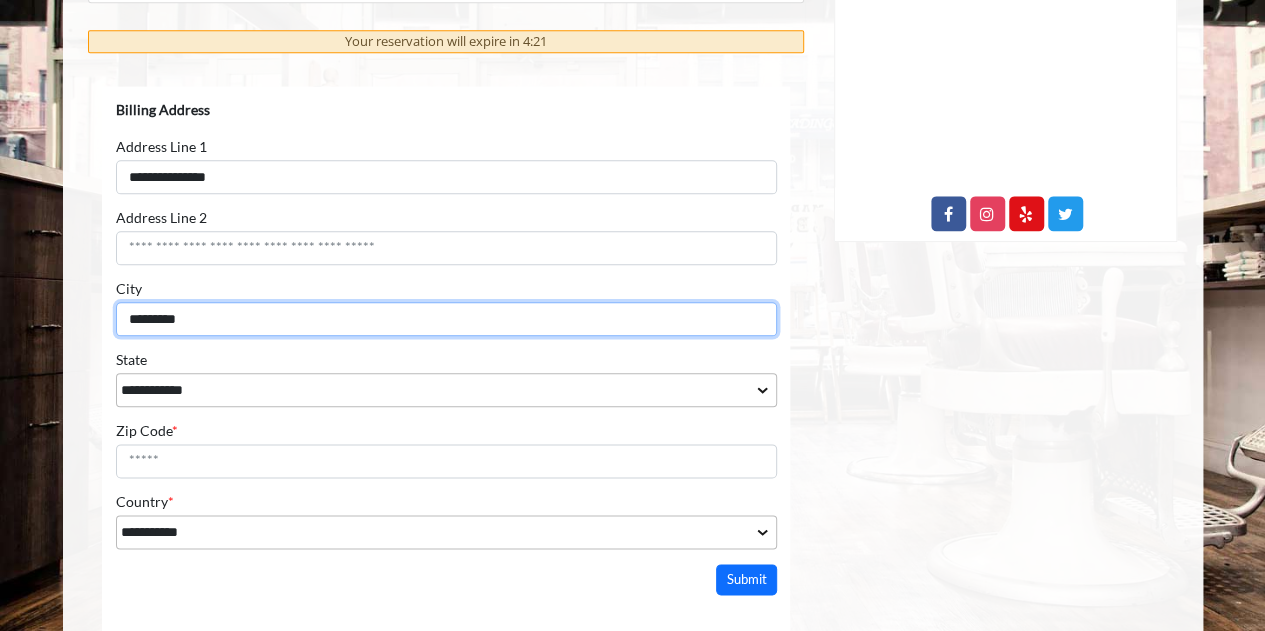 type on "*********" 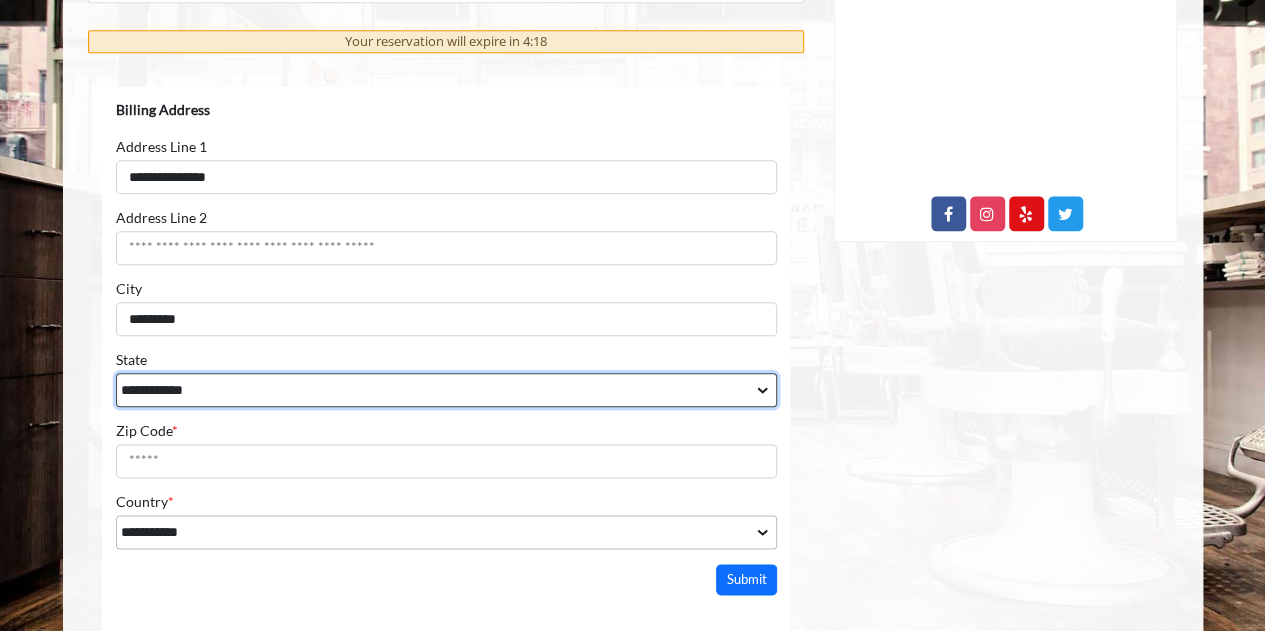 click on "**********" at bounding box center (445, 390) 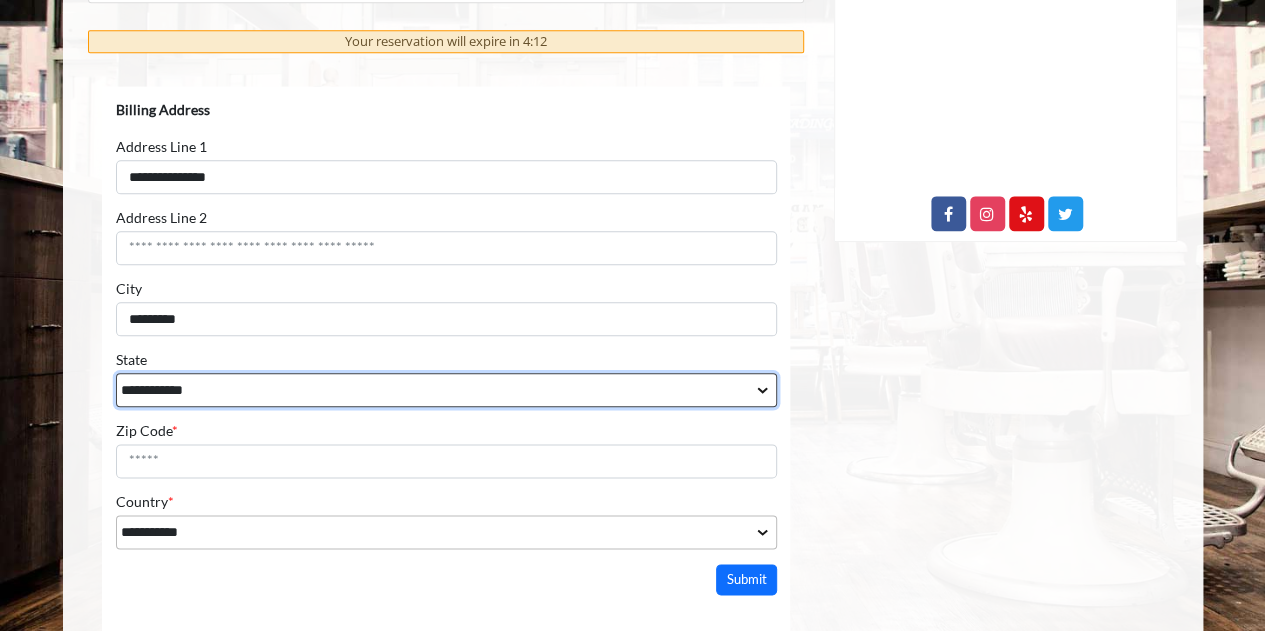 select on "**" 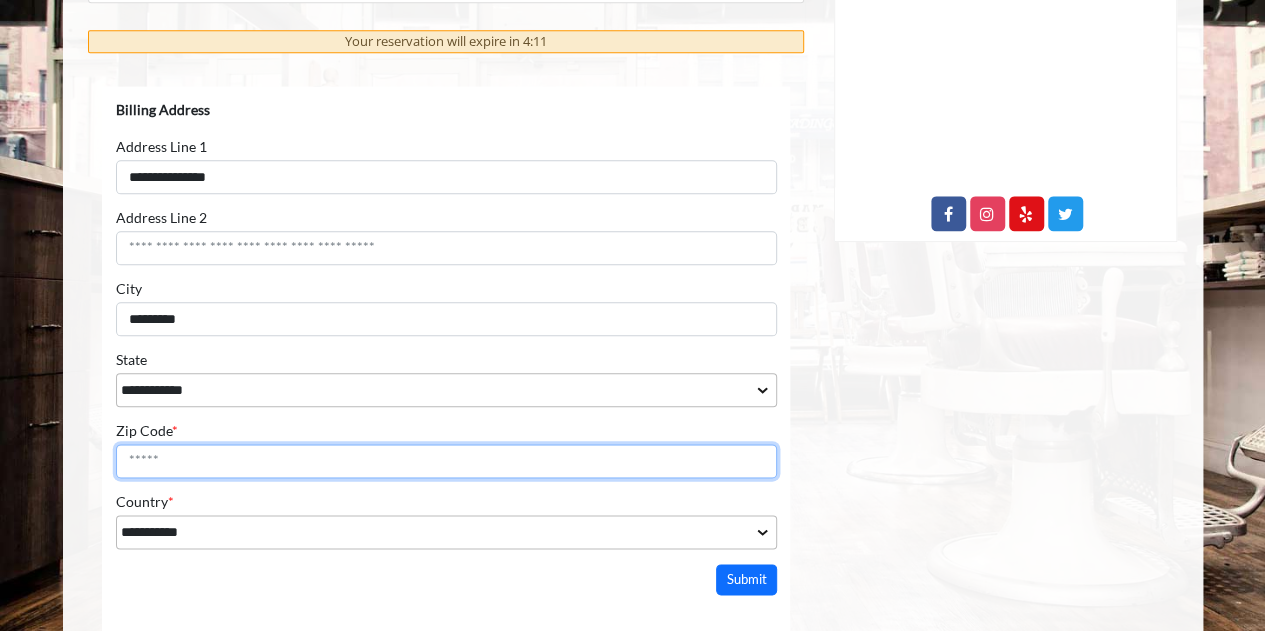 click on "Zip Code  *" at bounding box center [445, 461] 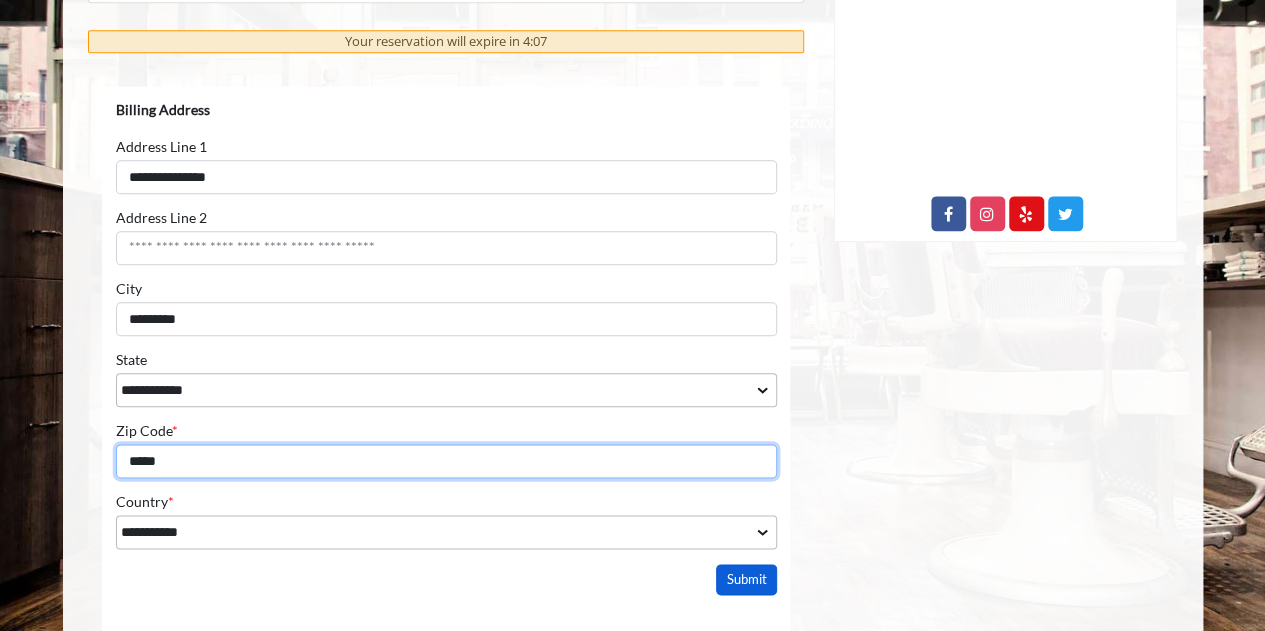 type on "*****" 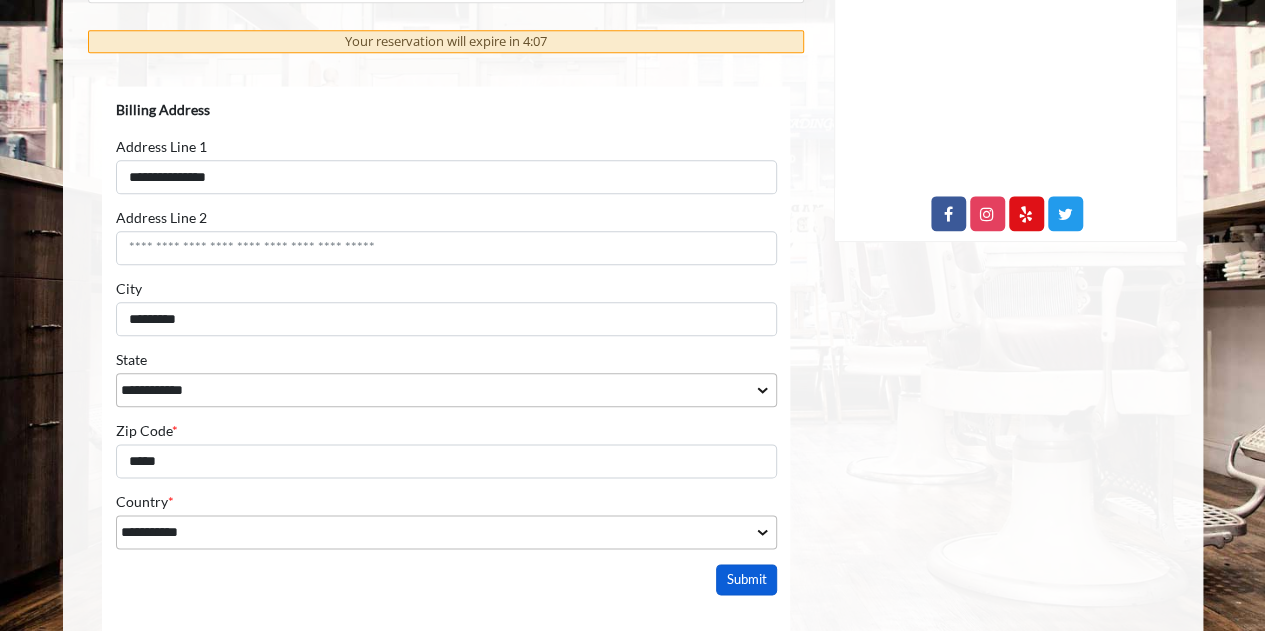 click on "Submit" at bounding box center (746, 579) 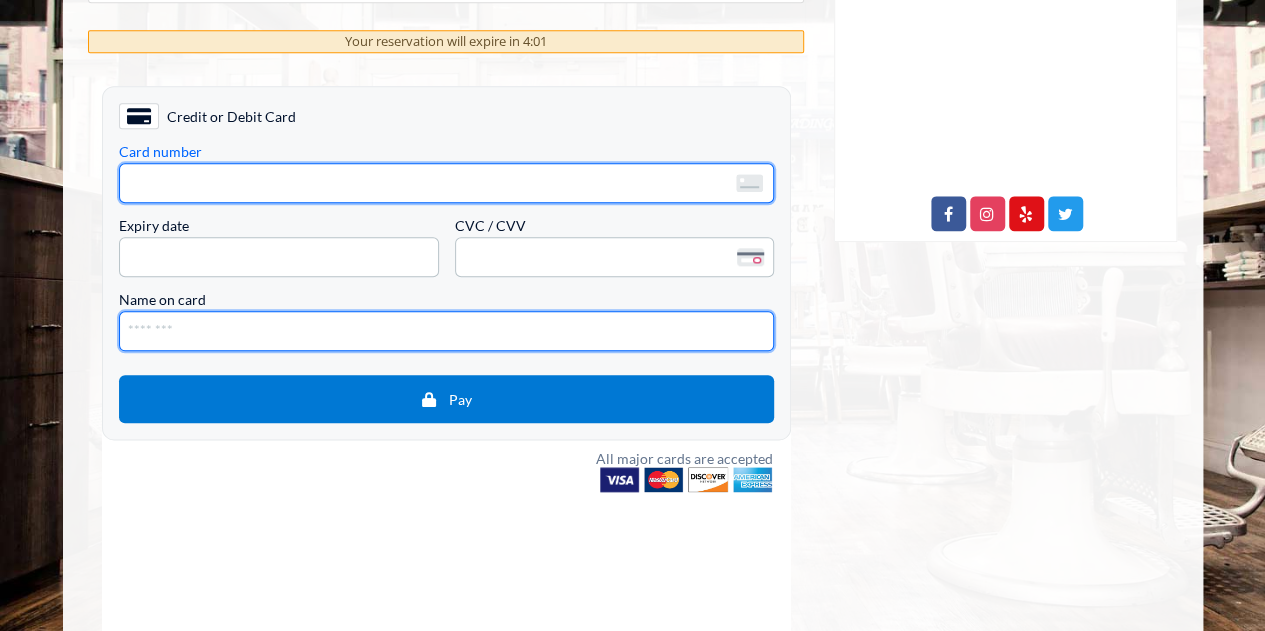 type on "**********" 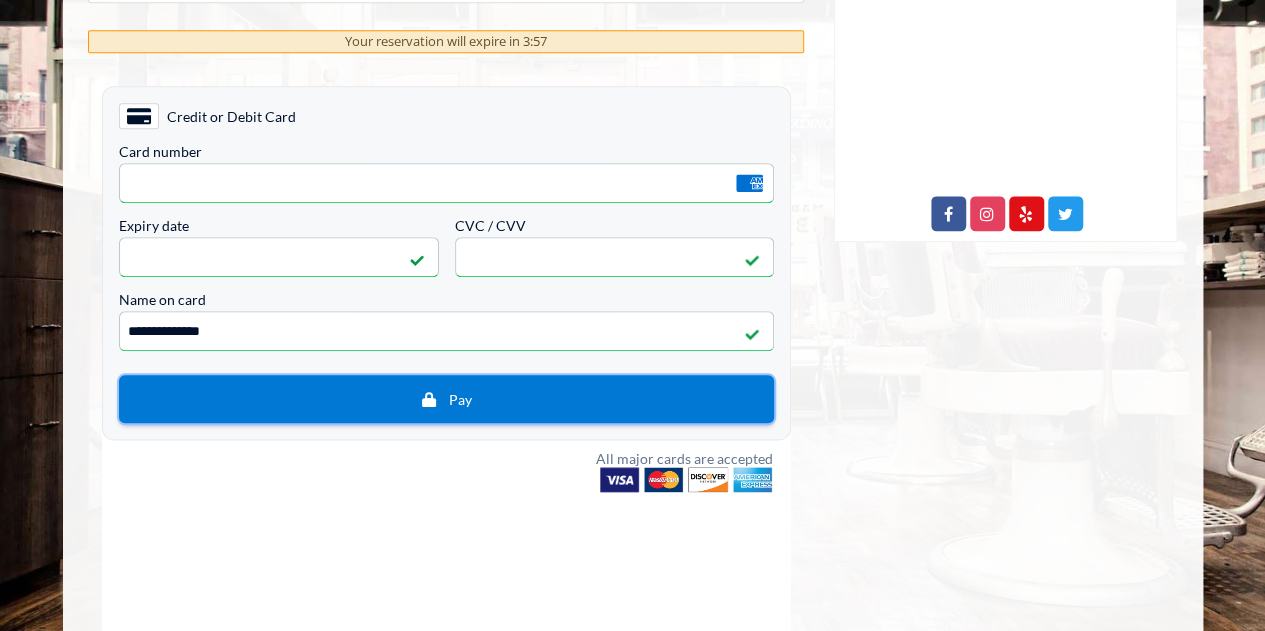 click on "Pay" at bounding box center (445, 399) 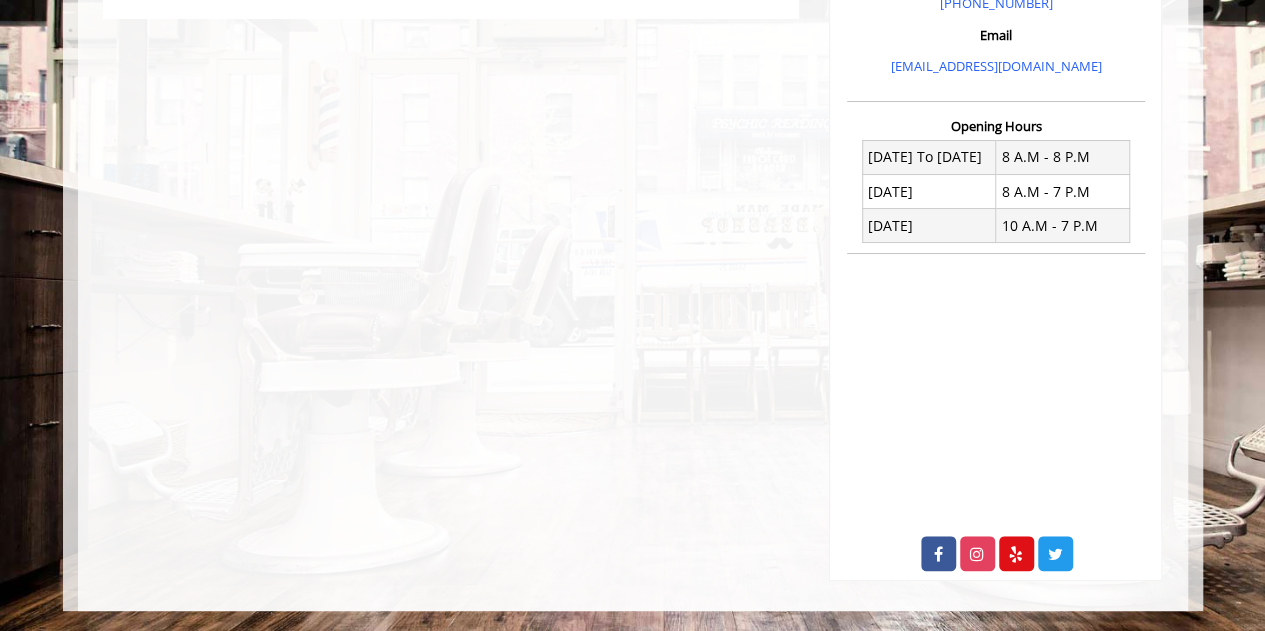 scroll, scrollTop: 0, scrollLeft: 0, axis: both 